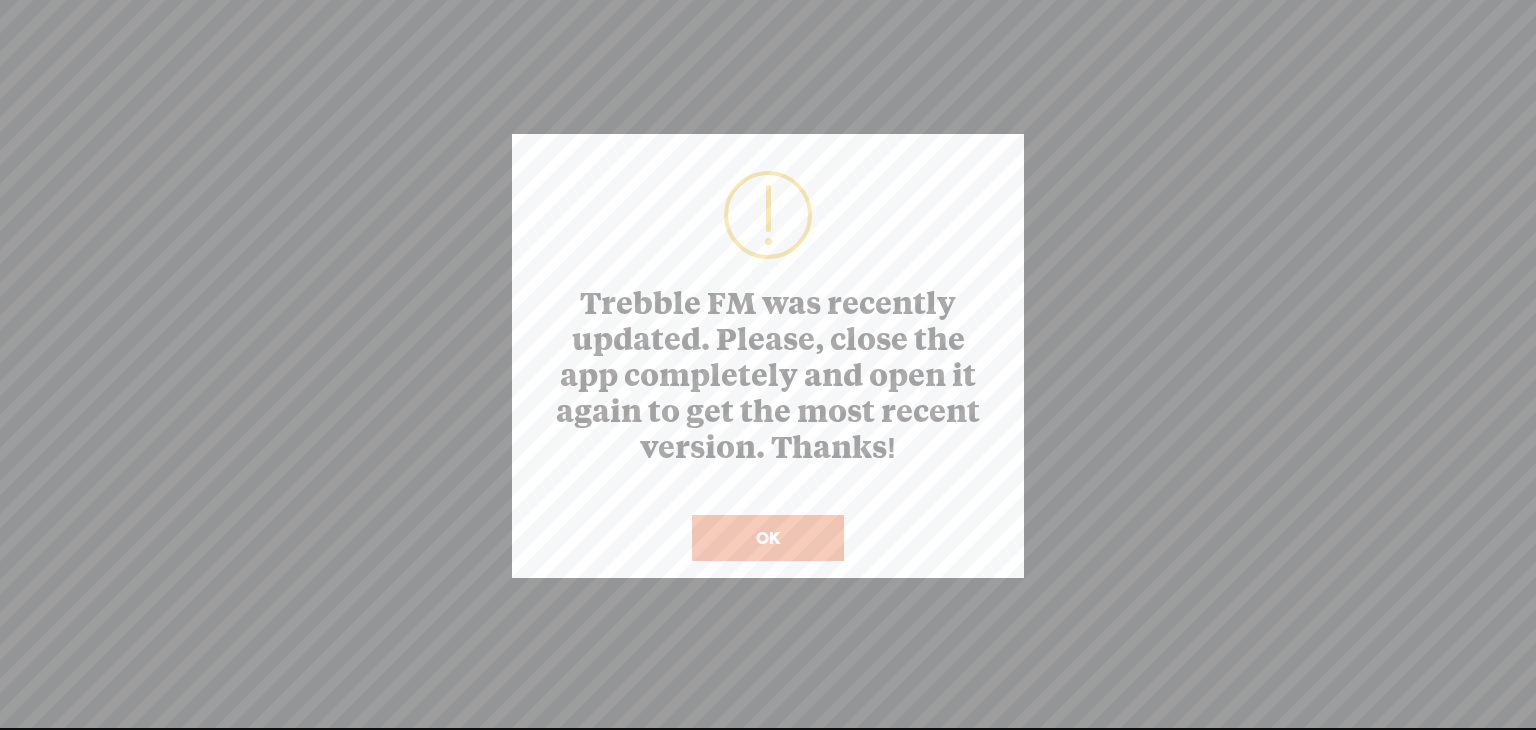 scroll, scrollTop: 0, scrollLeft: 0, axis: both 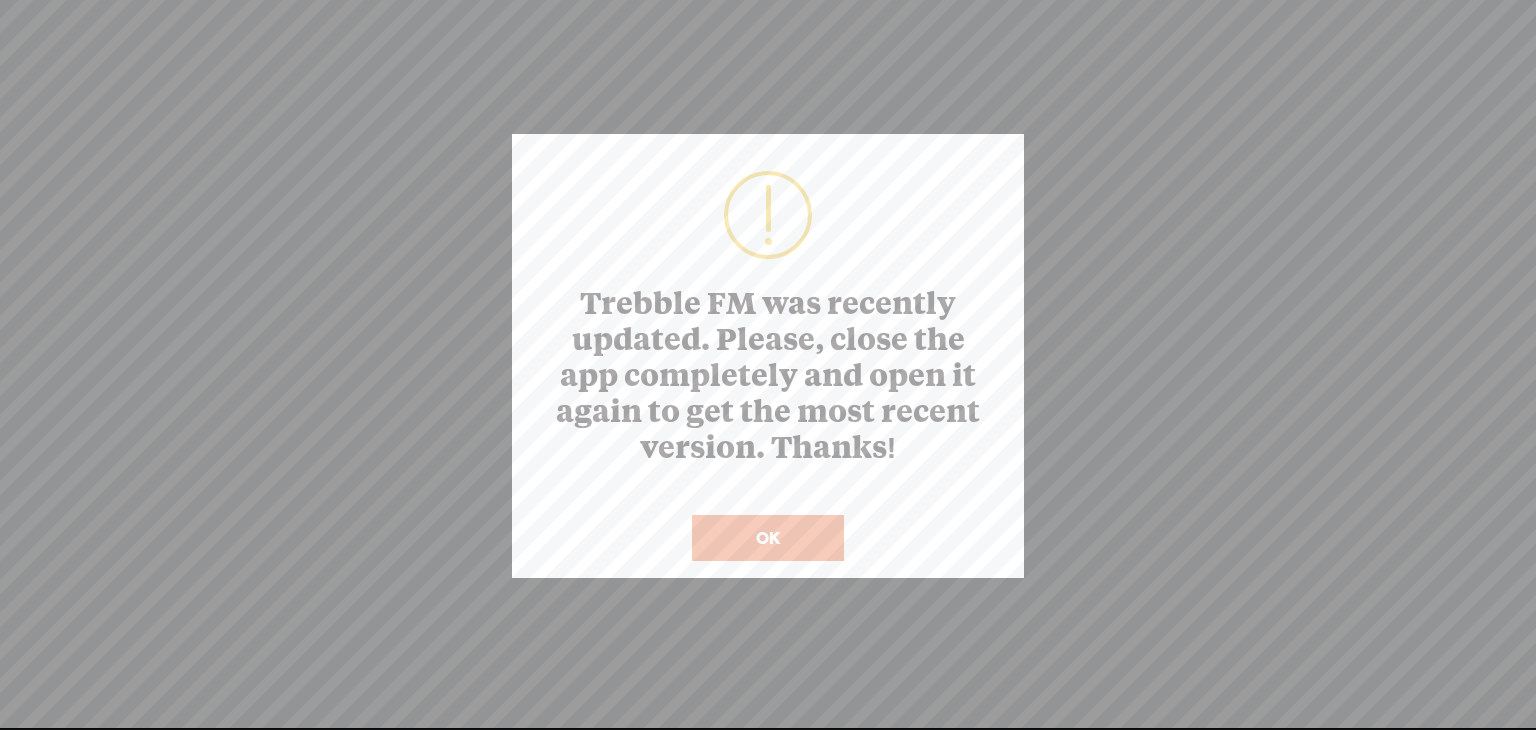 click on "OK" at bounding box center (768, 538) 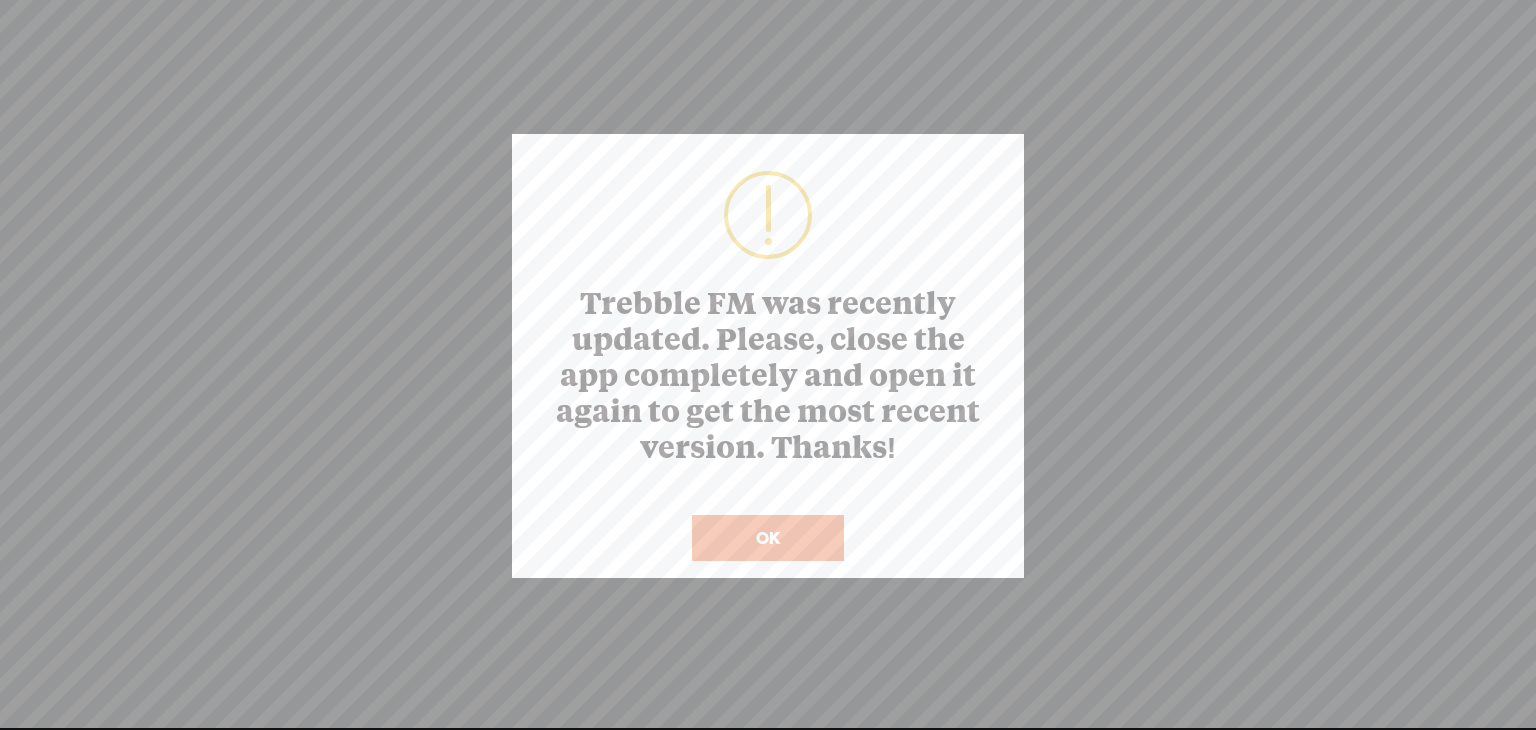 scroll, scrollTop: 0, scrollLeft: 0, axis: both 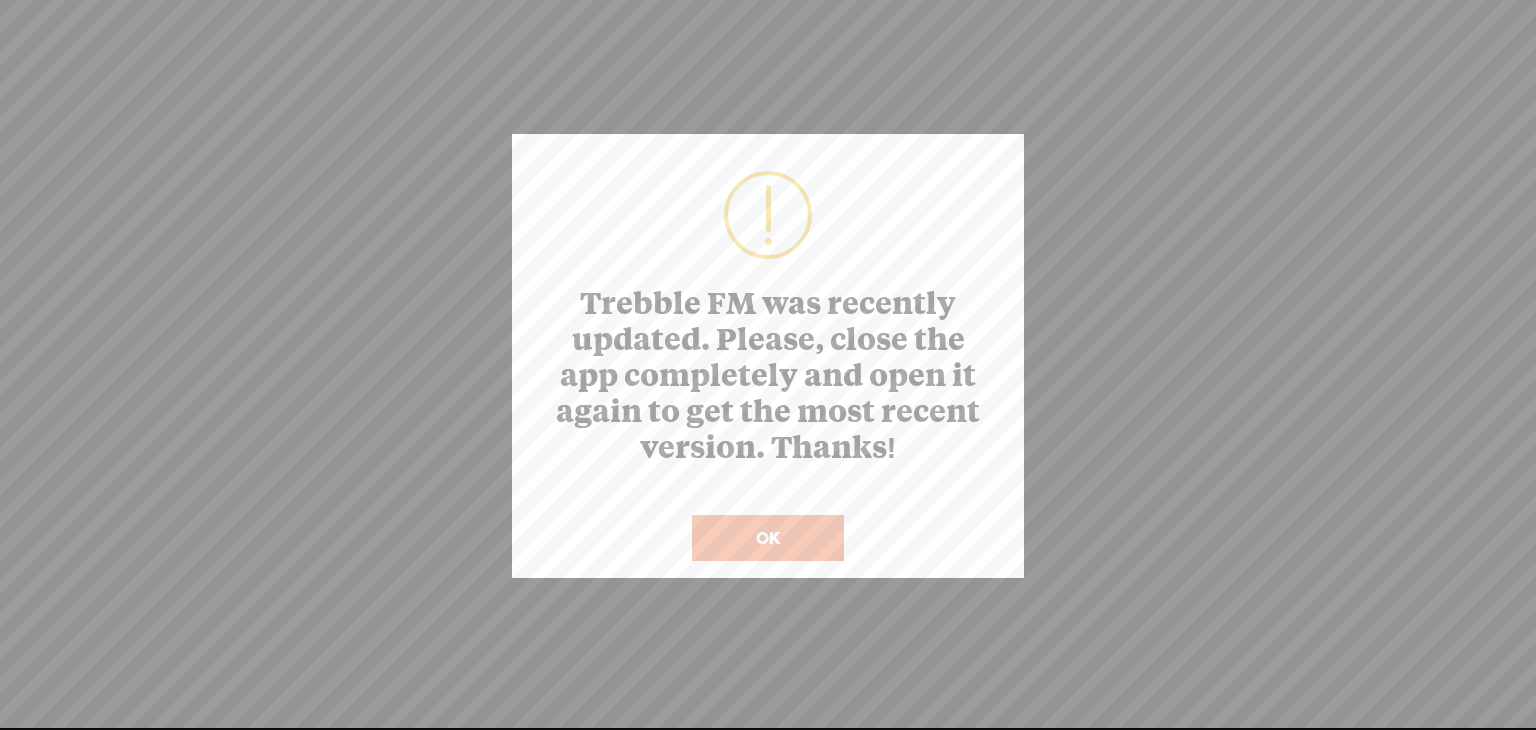 click on "OK" at bounding box center (768, 538) 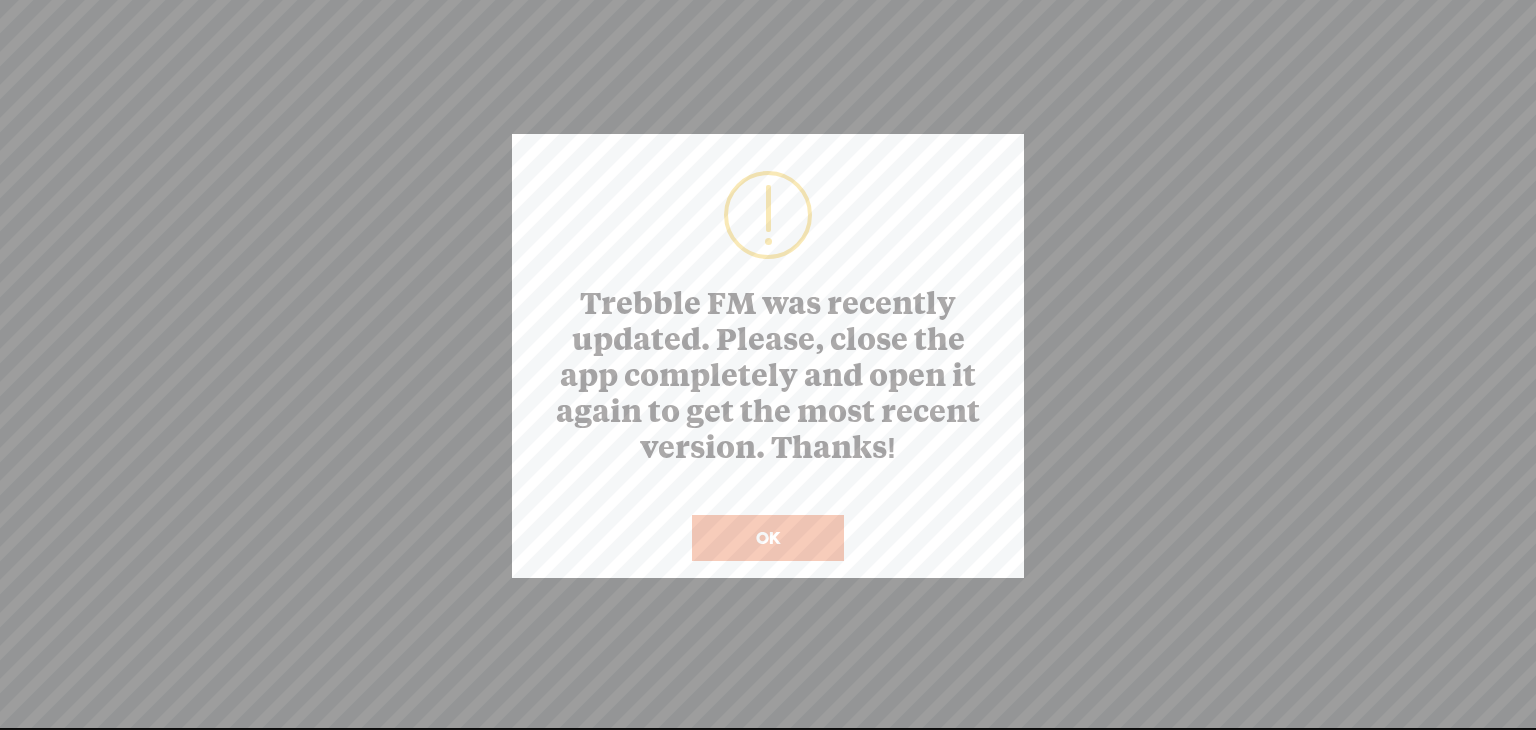 scroll, scrollTop: 0, scrollLeft: 0, axis: both 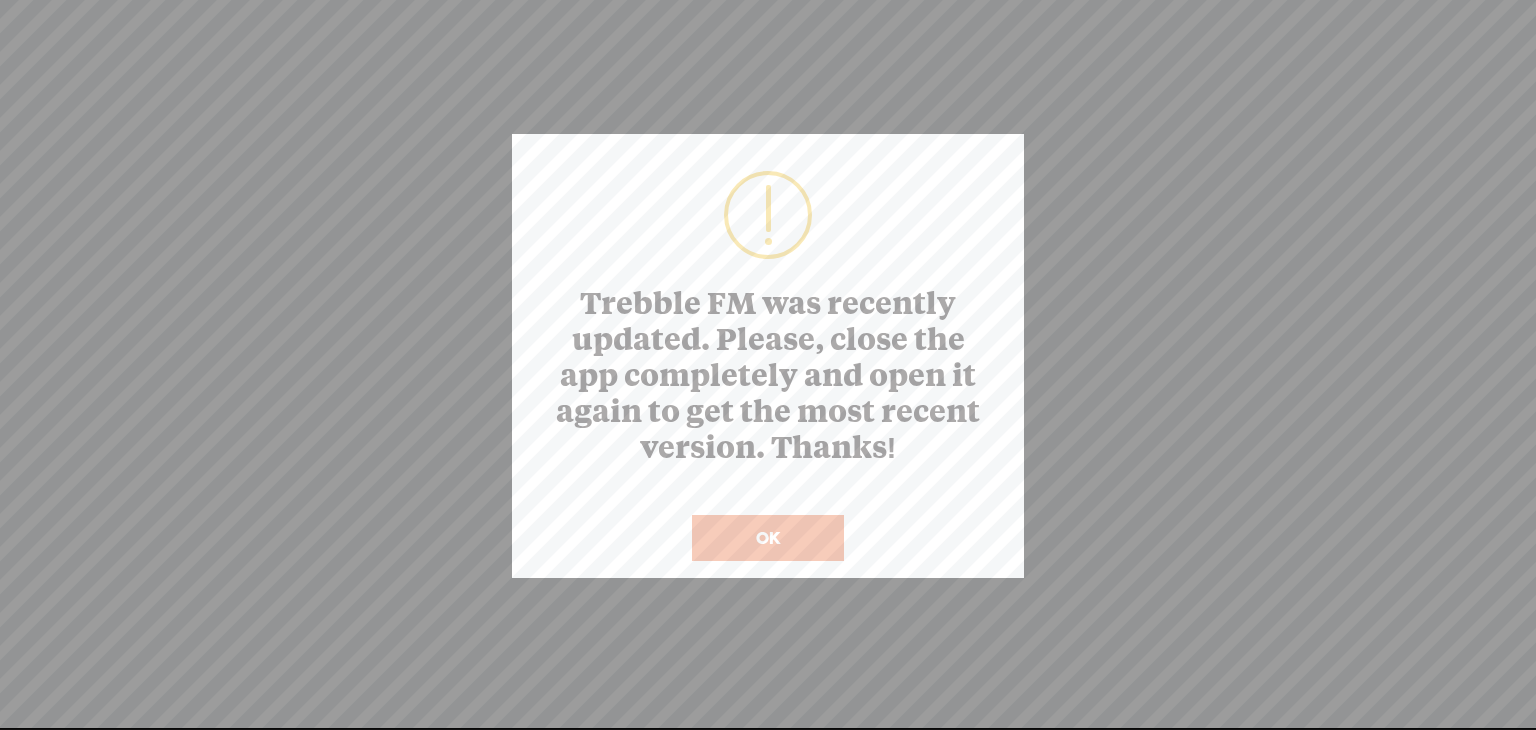 click on "OK" at bounding box center [768, 538] 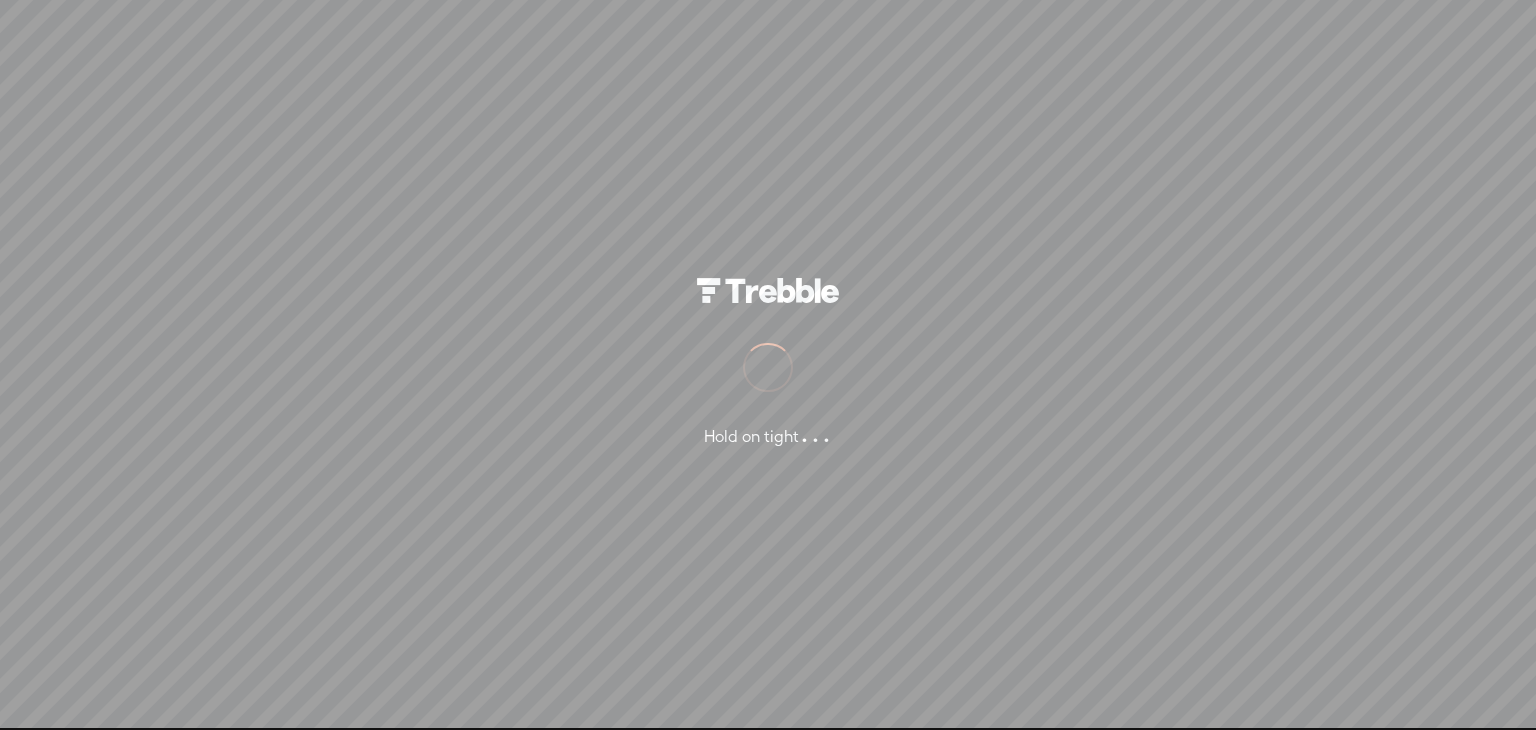 scroll, scrollTop: 0, scrollLeft: 0, axis: both 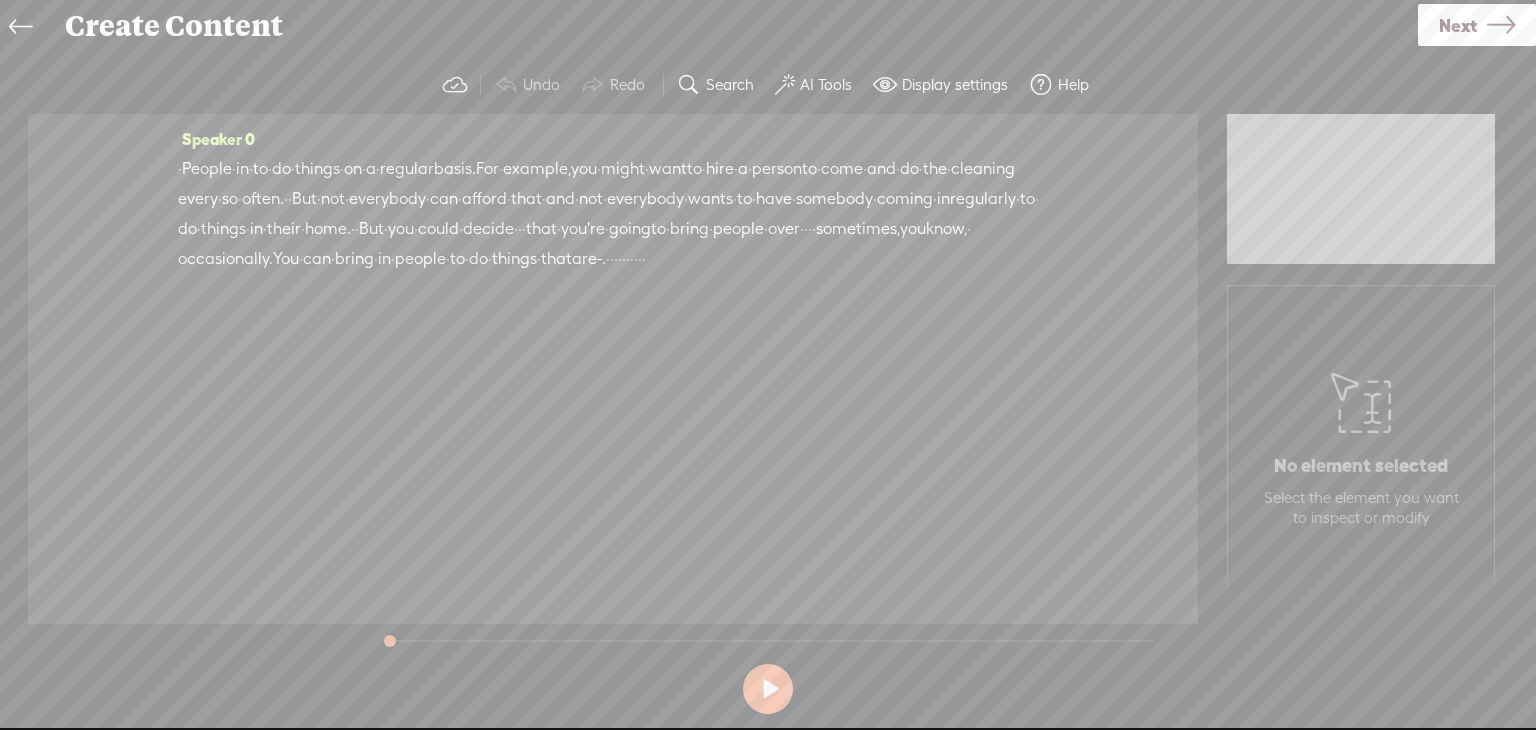 drag, startPoint x: 263, startPoint y: 227, endPoint x: 517, endPoint y: 288, distance: 261.22214 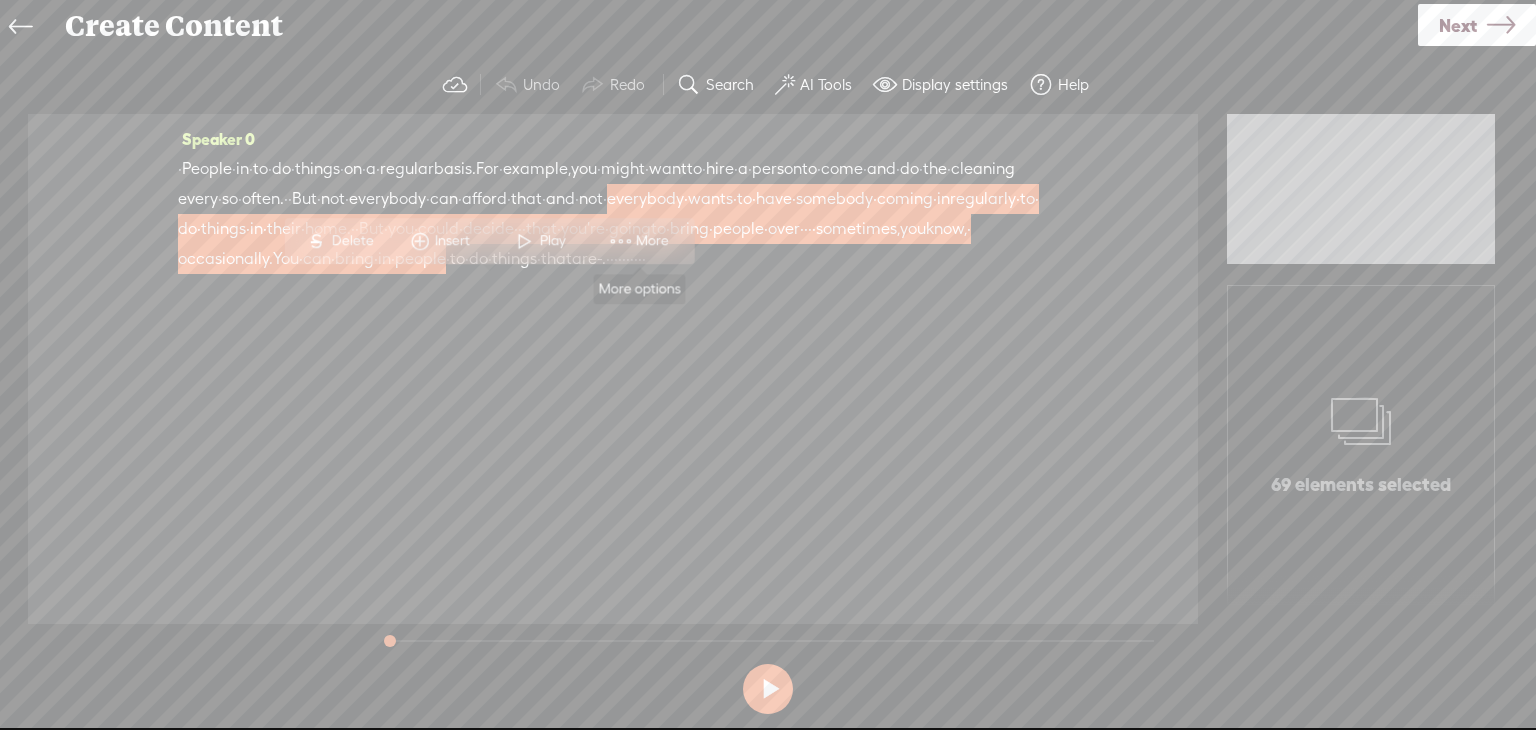 click at bounding box center (621, 241) 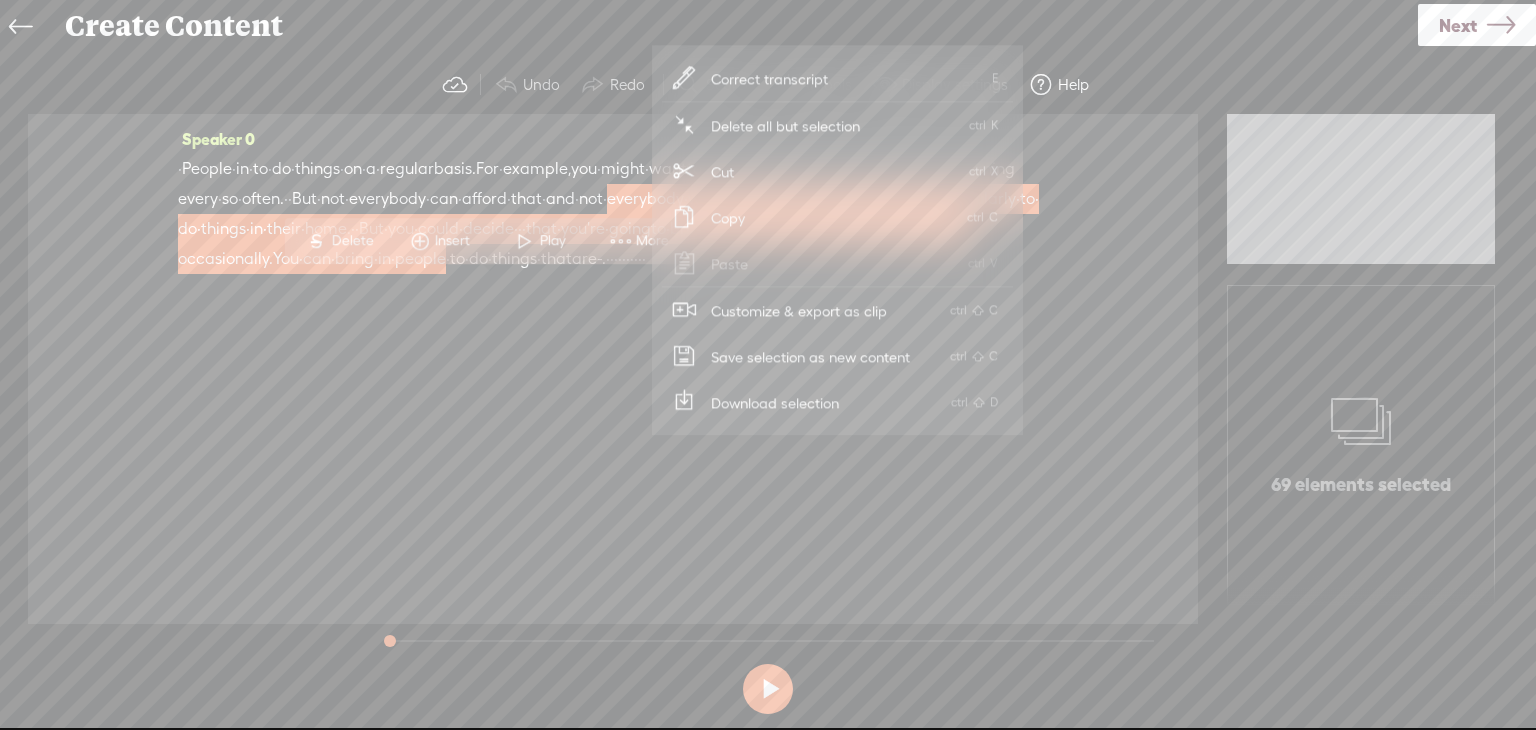click on "Customize & export as clip" at bounding box center (799, 310) 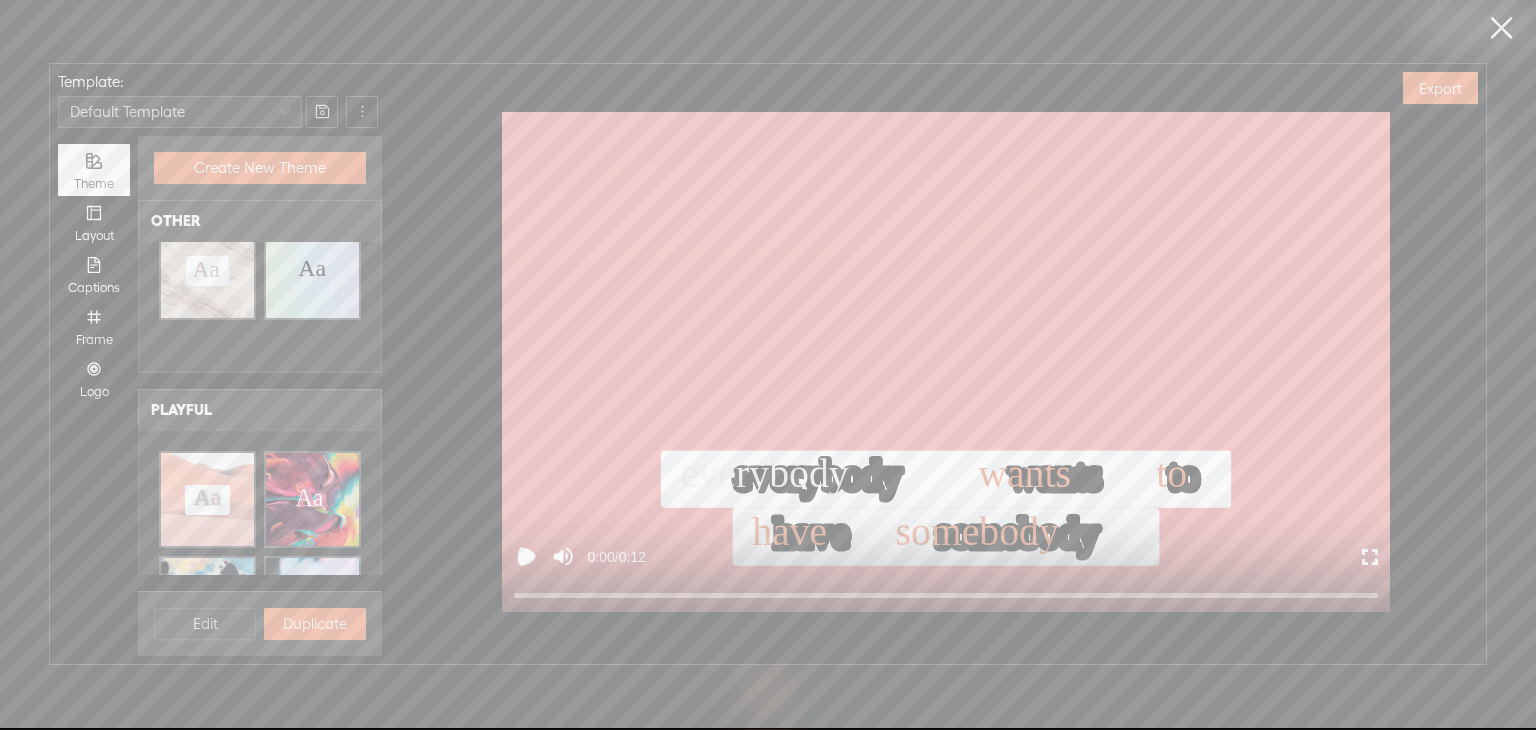 scroll, scrollTop: 700, scrollLeft: 0, axis: vertical 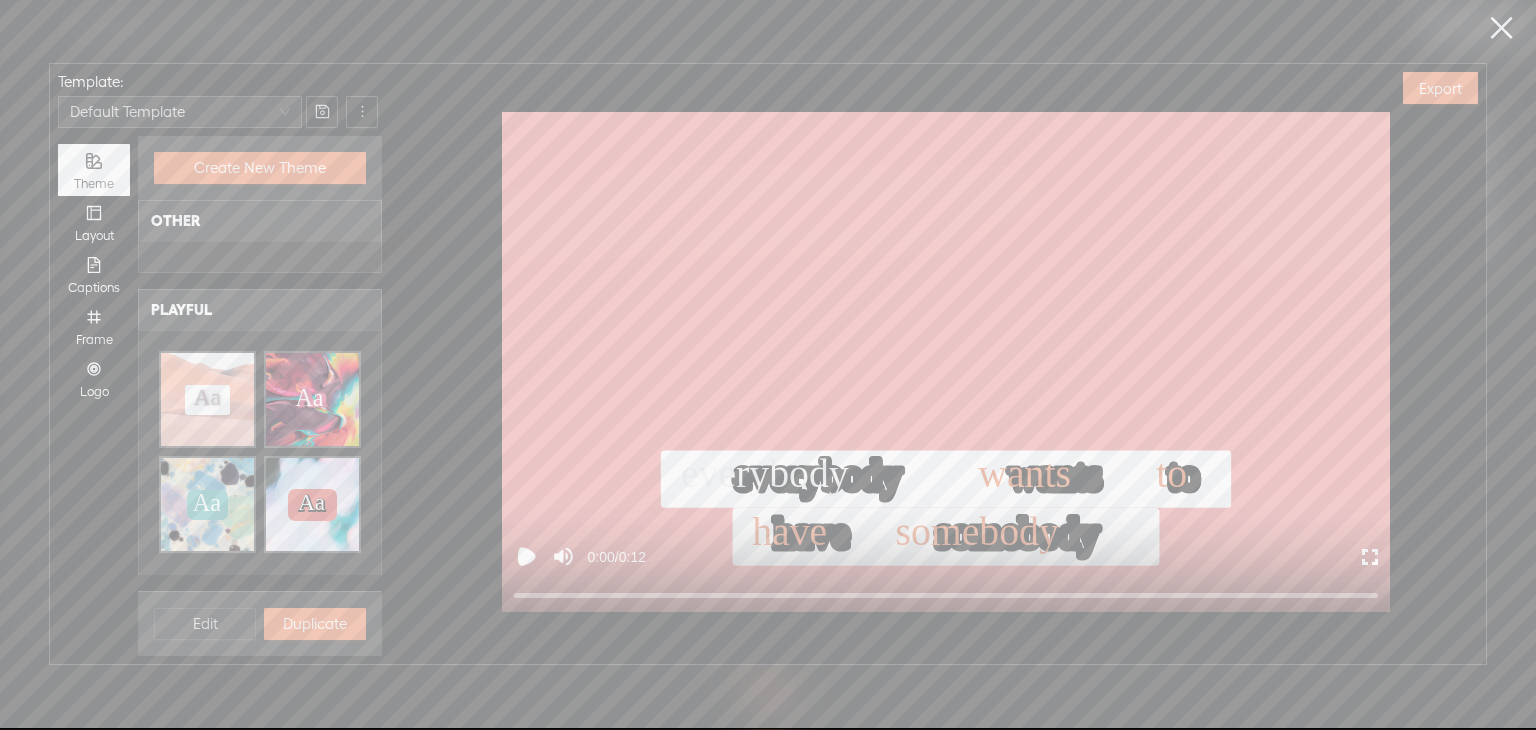 click on "Captions" at bounding box center [94, 274] 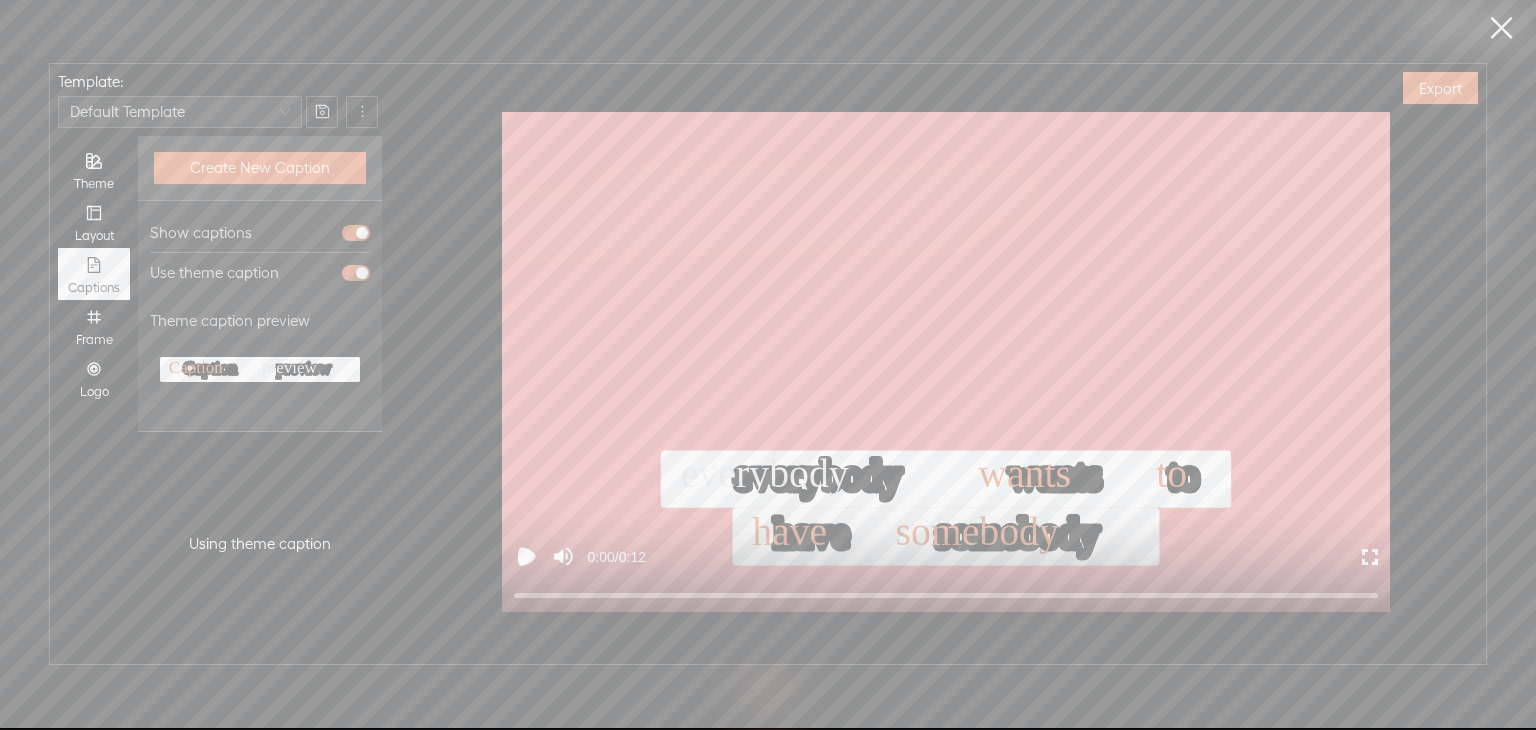 click on "Theme" at bounding box center (94, 170) 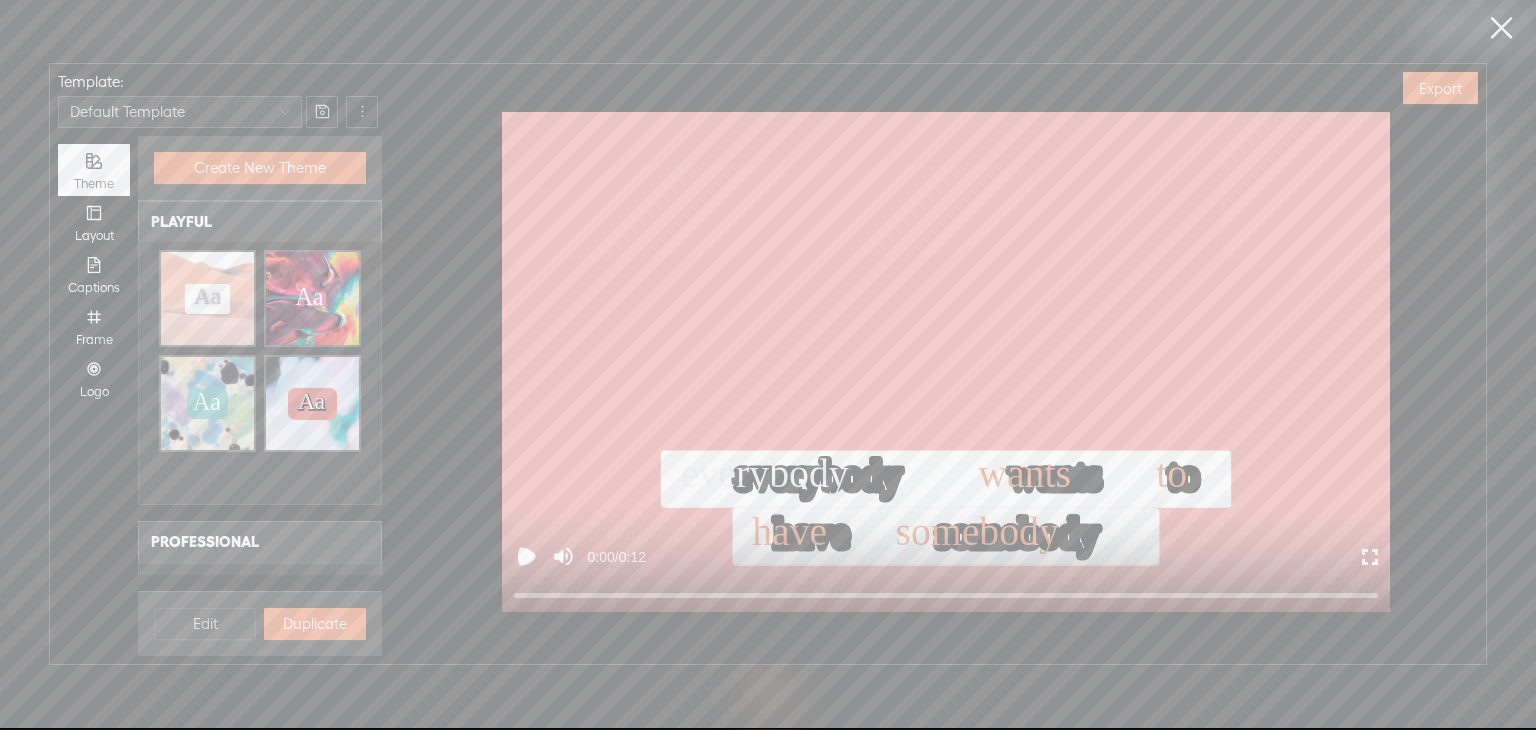 scroll, scrollTop: 900, scrollLeft: 0, axis: vertical 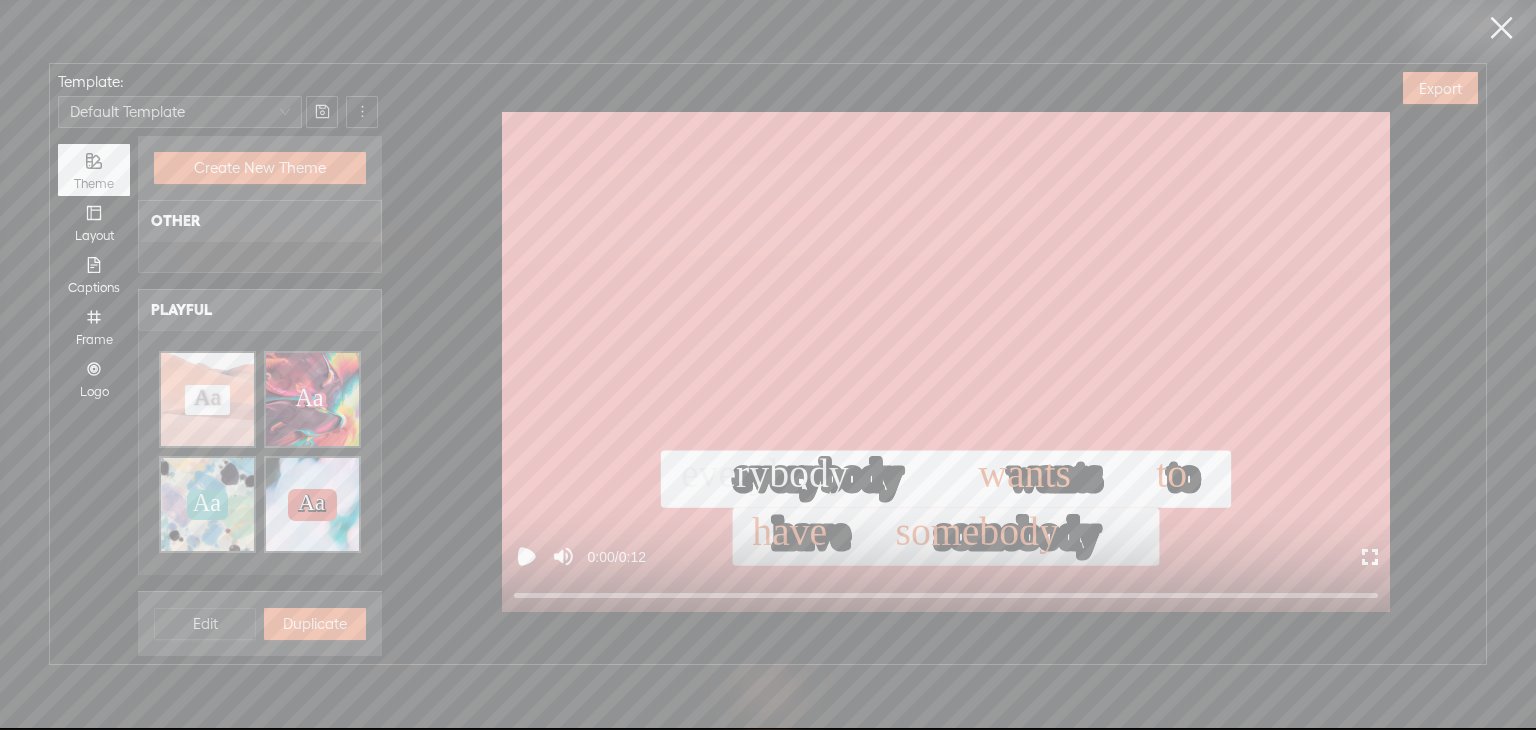 drag, startPoint x: 297, startPoint y: 345, endPoint x: 131, endPoint y: 664, distance: 359.60672 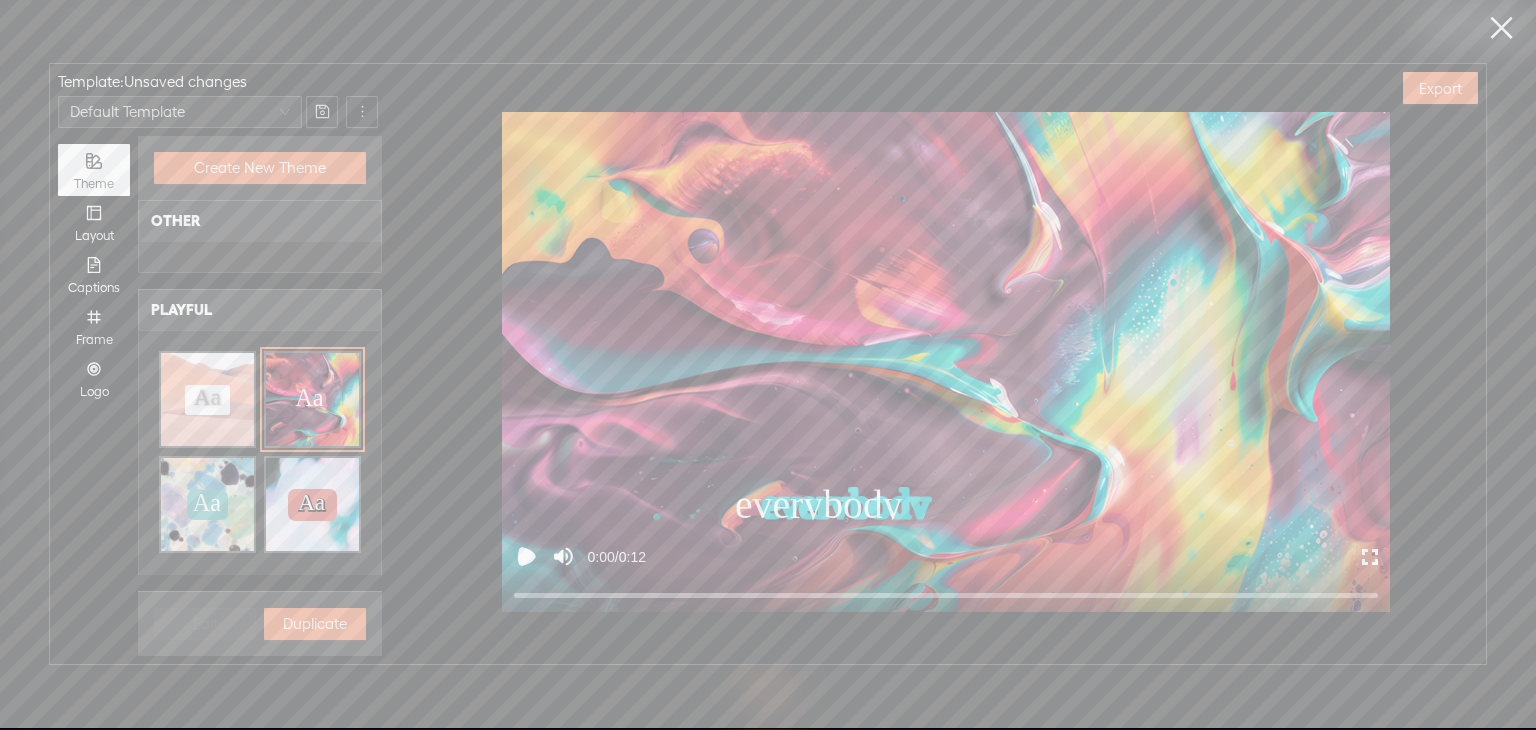 click on "Duplicate" at bounding box center (315, 624) 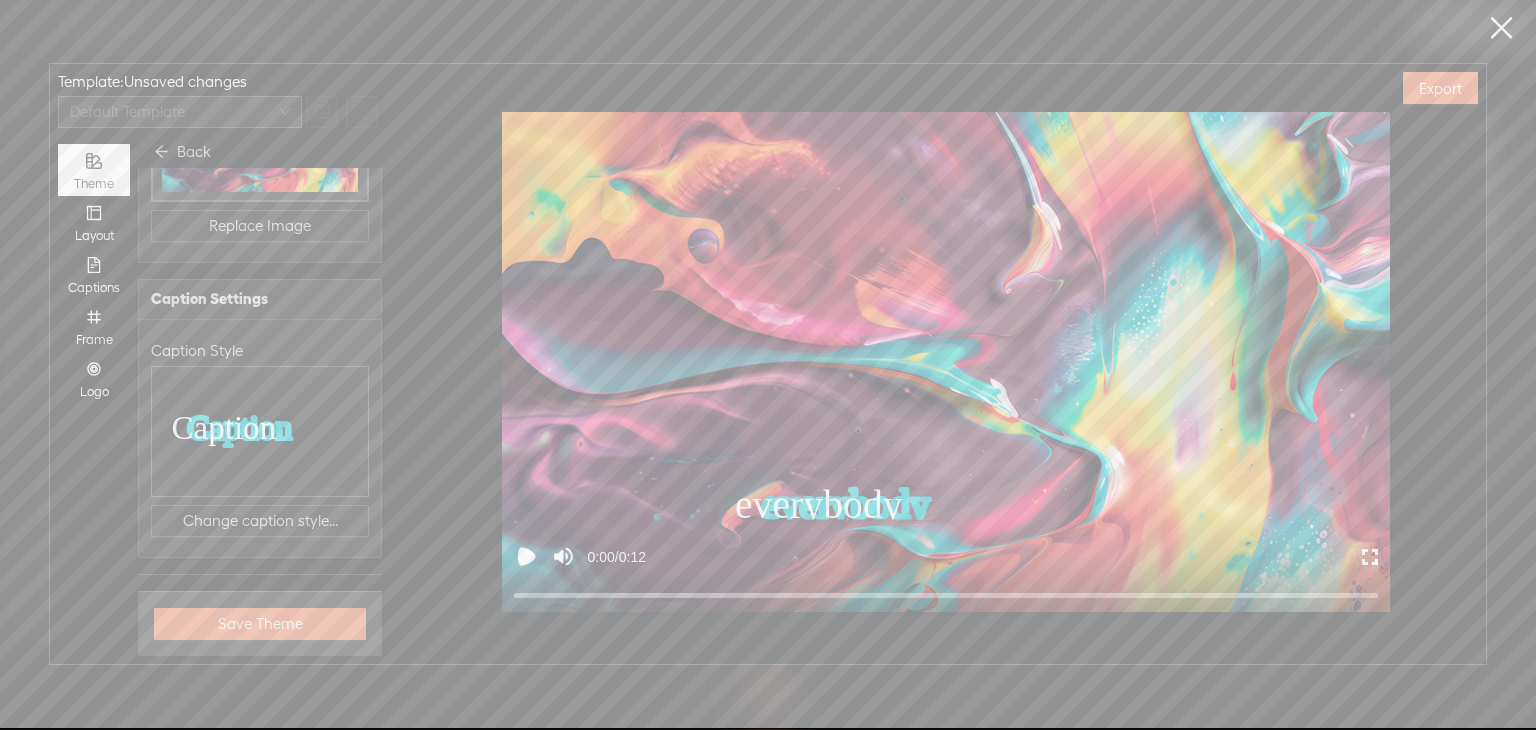 scroll, scrollTop: 826, scrollLeft: 0, axis: vertical 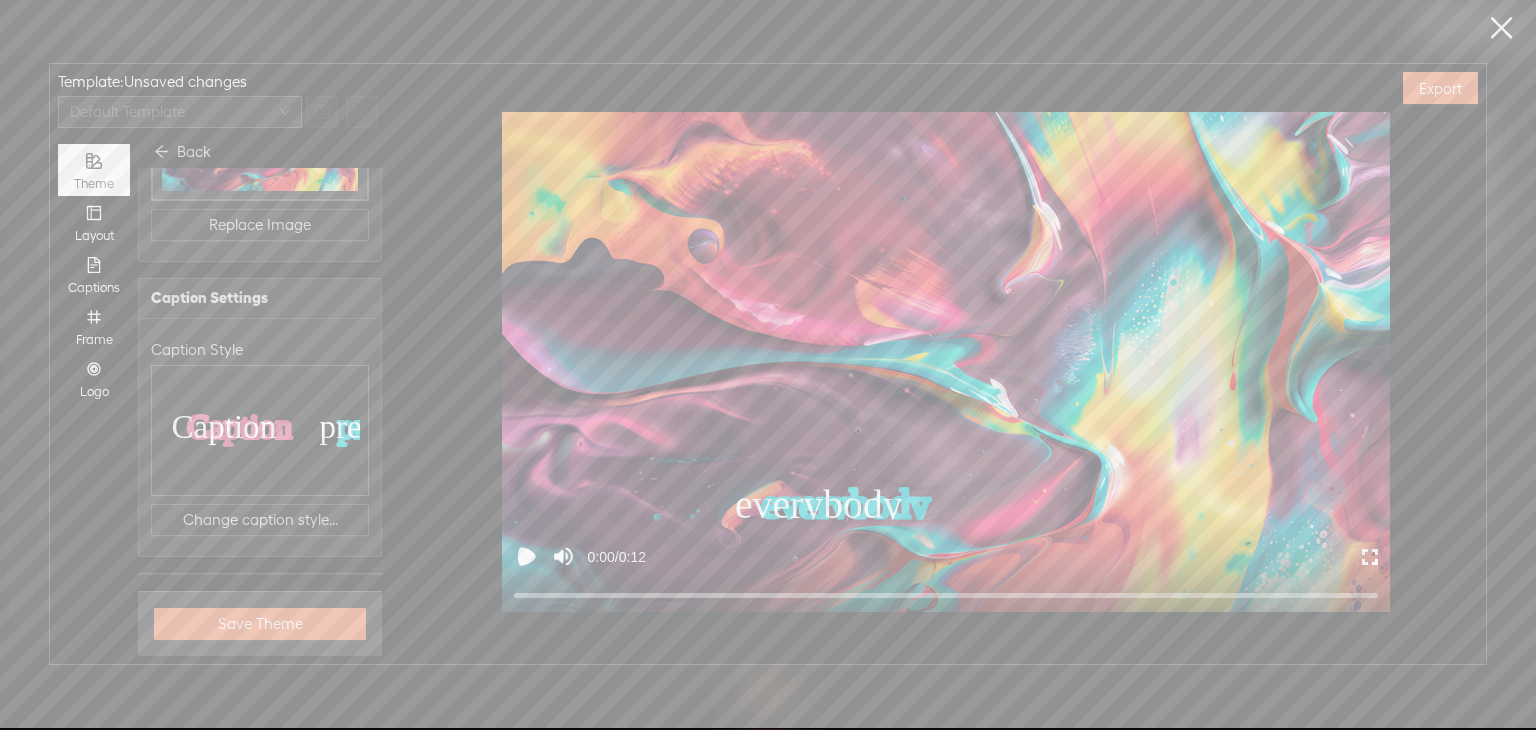 click on "Captions" at bounding box center [94, 274] 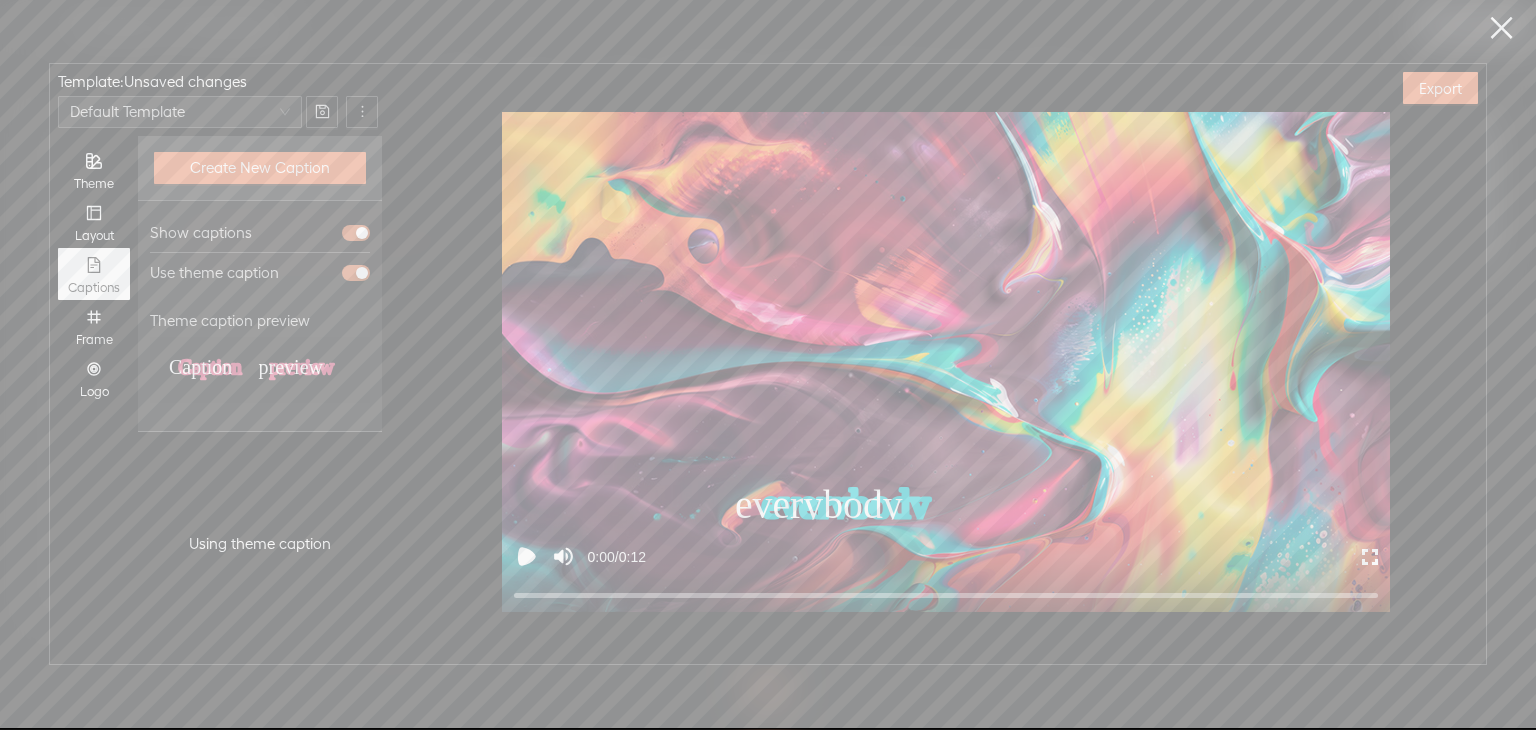 click at bounding box center [362, 273] 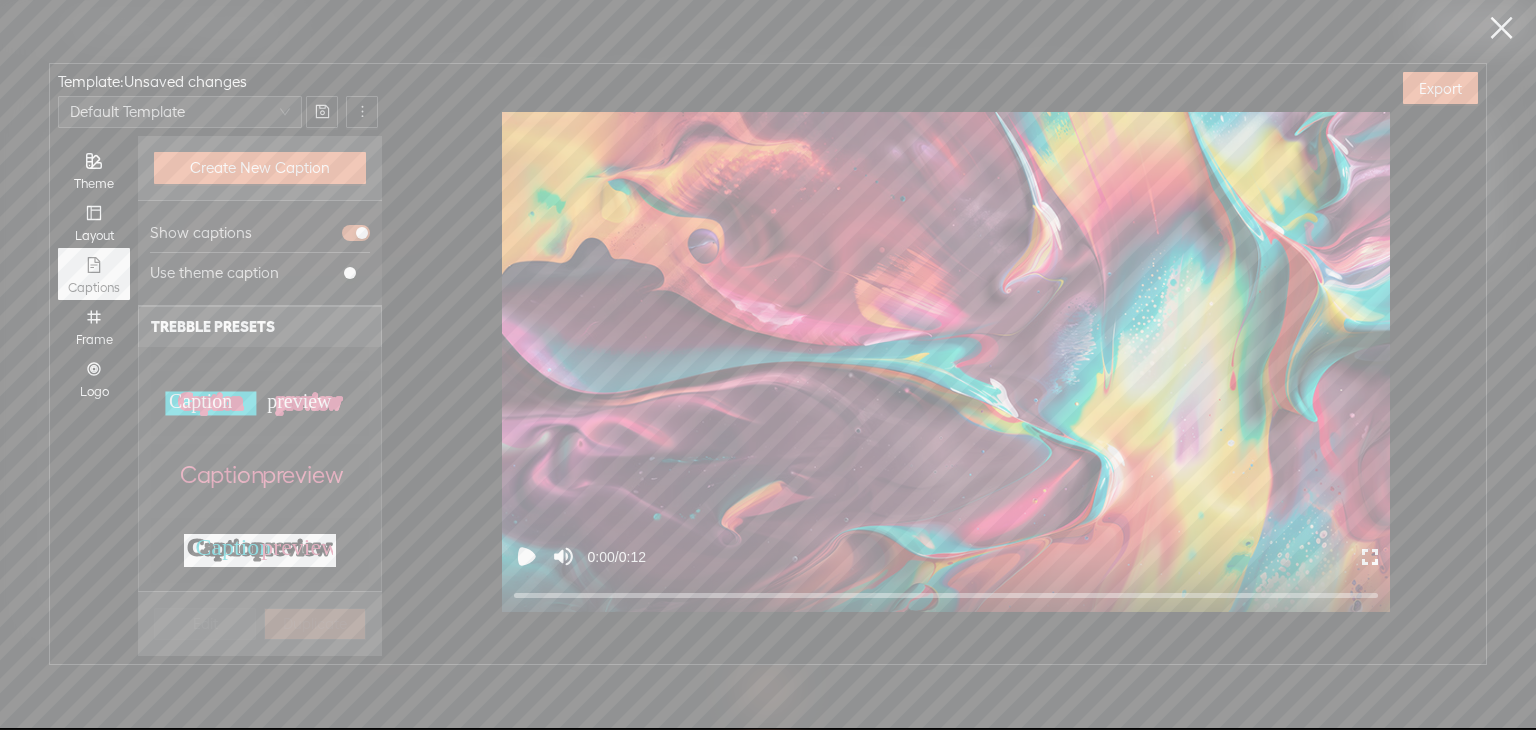 scroll, scrollTop: 618, scrollLeft: 0, axis: vertical 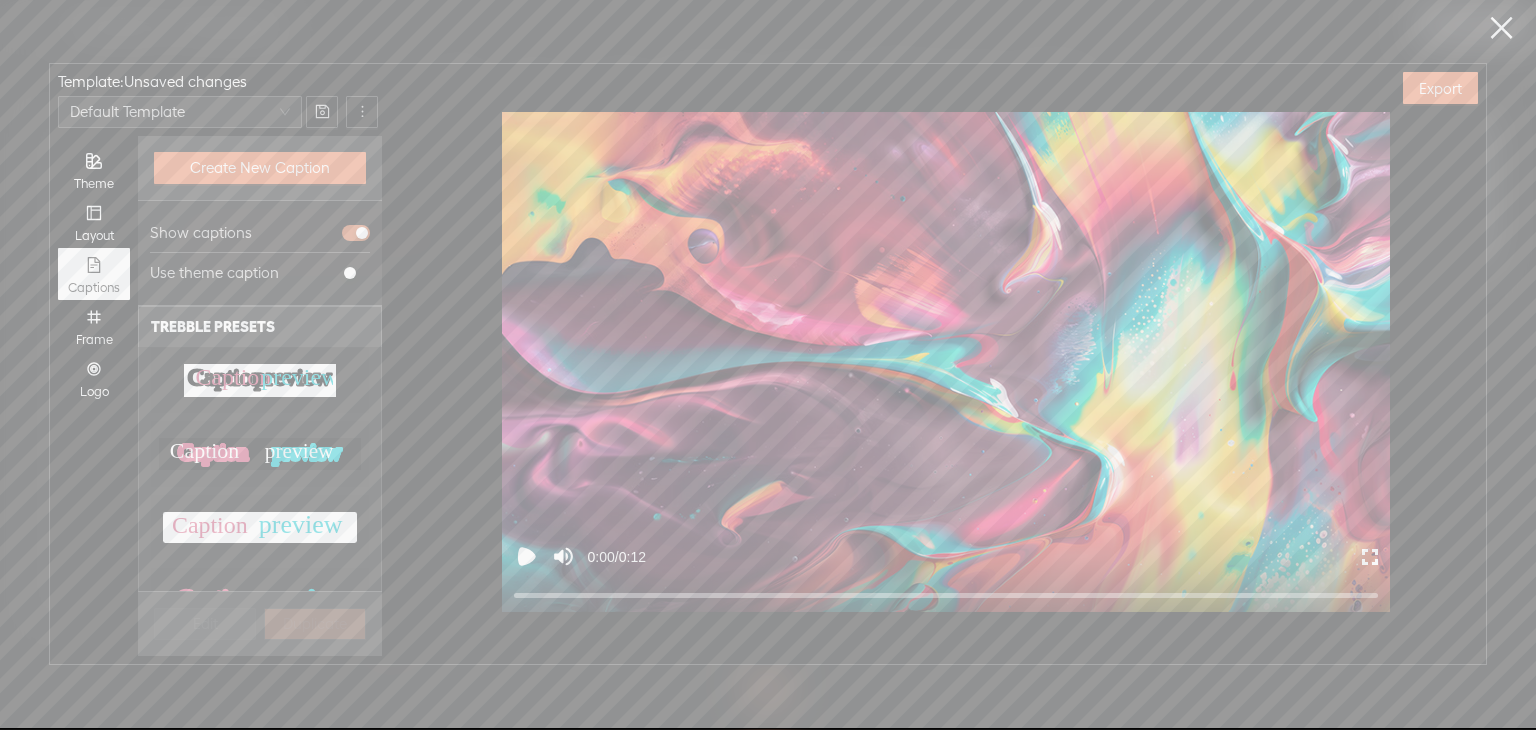 click on "preview" 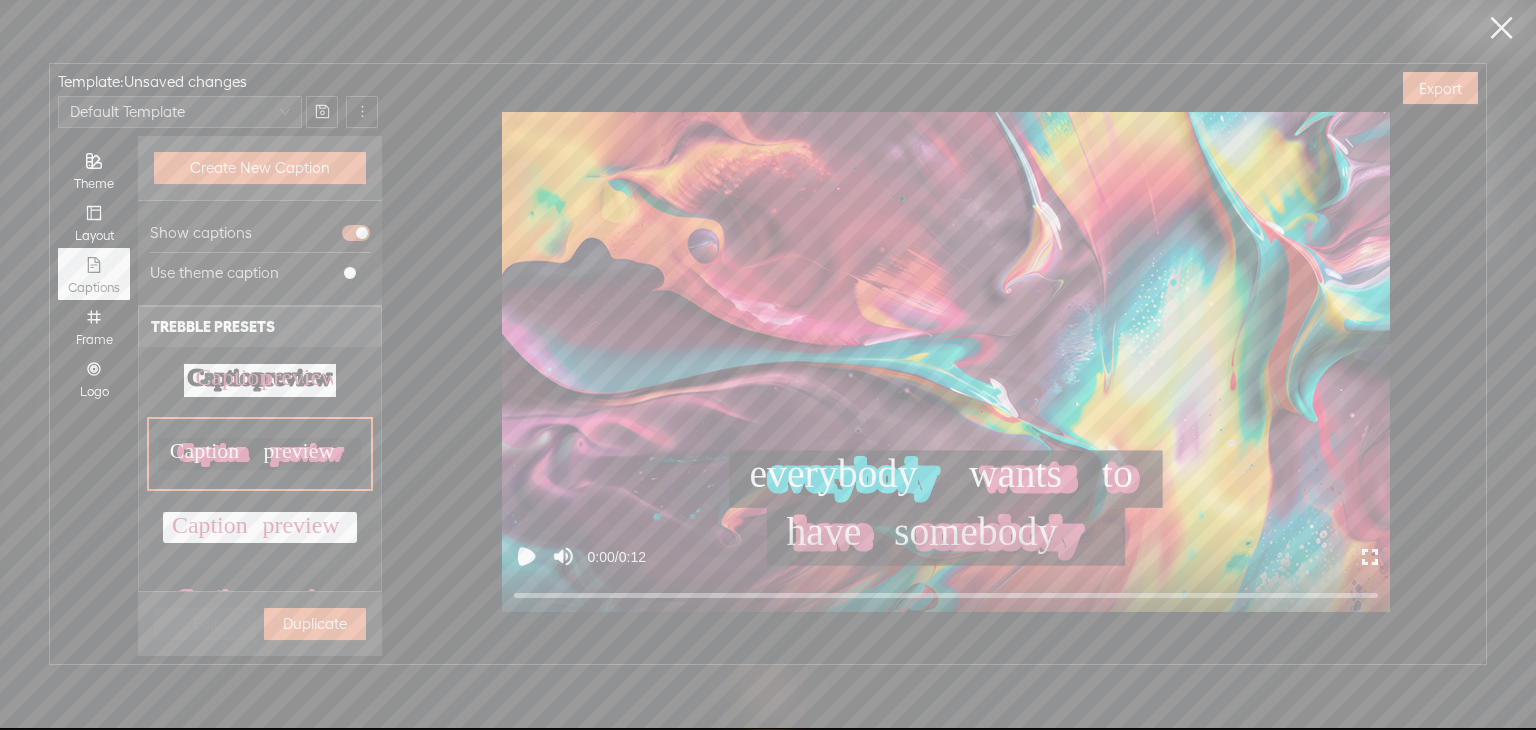 click on "Edit Duplicate" at bounding box center (260, 623) 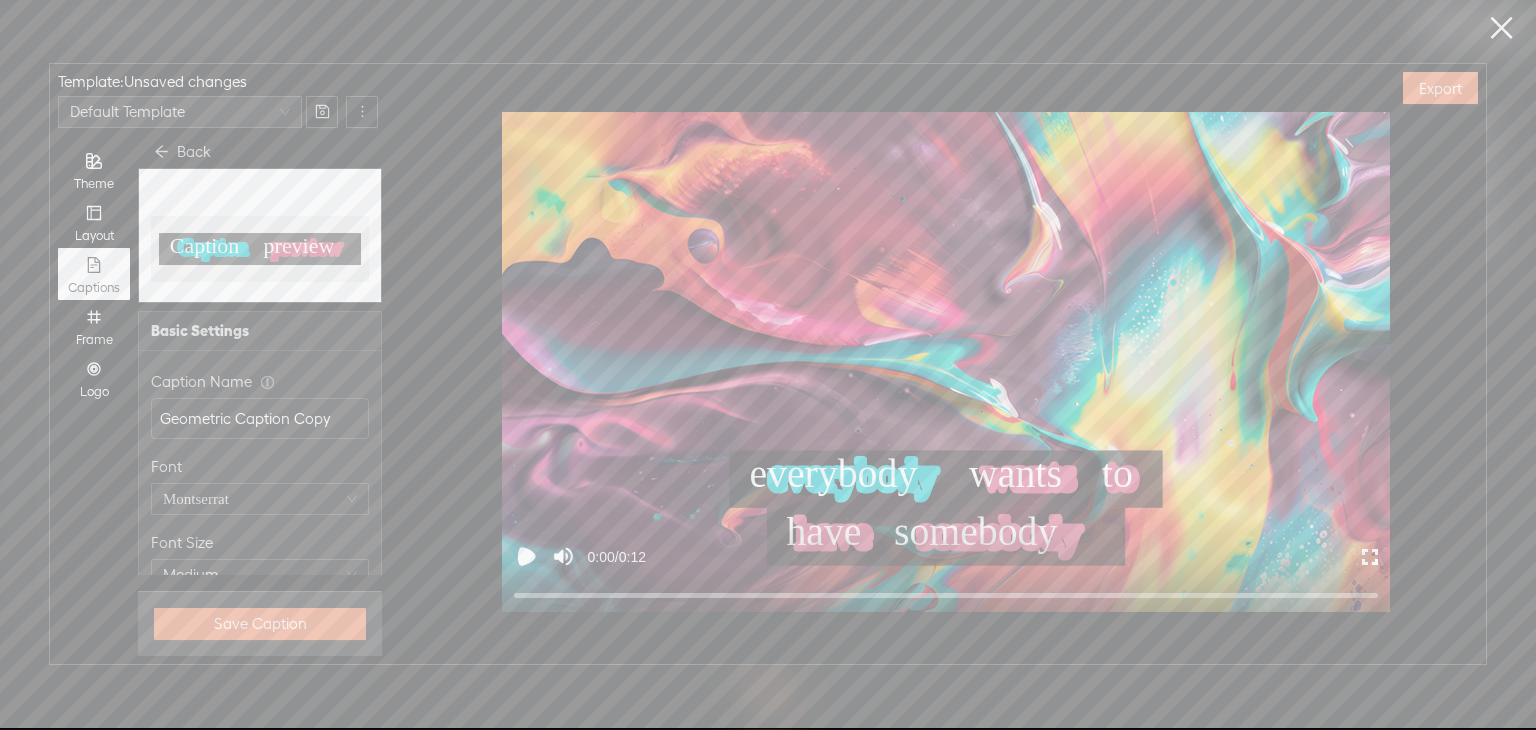 scroll, scrollTop: 0, scrollLeft: 0, axis: both 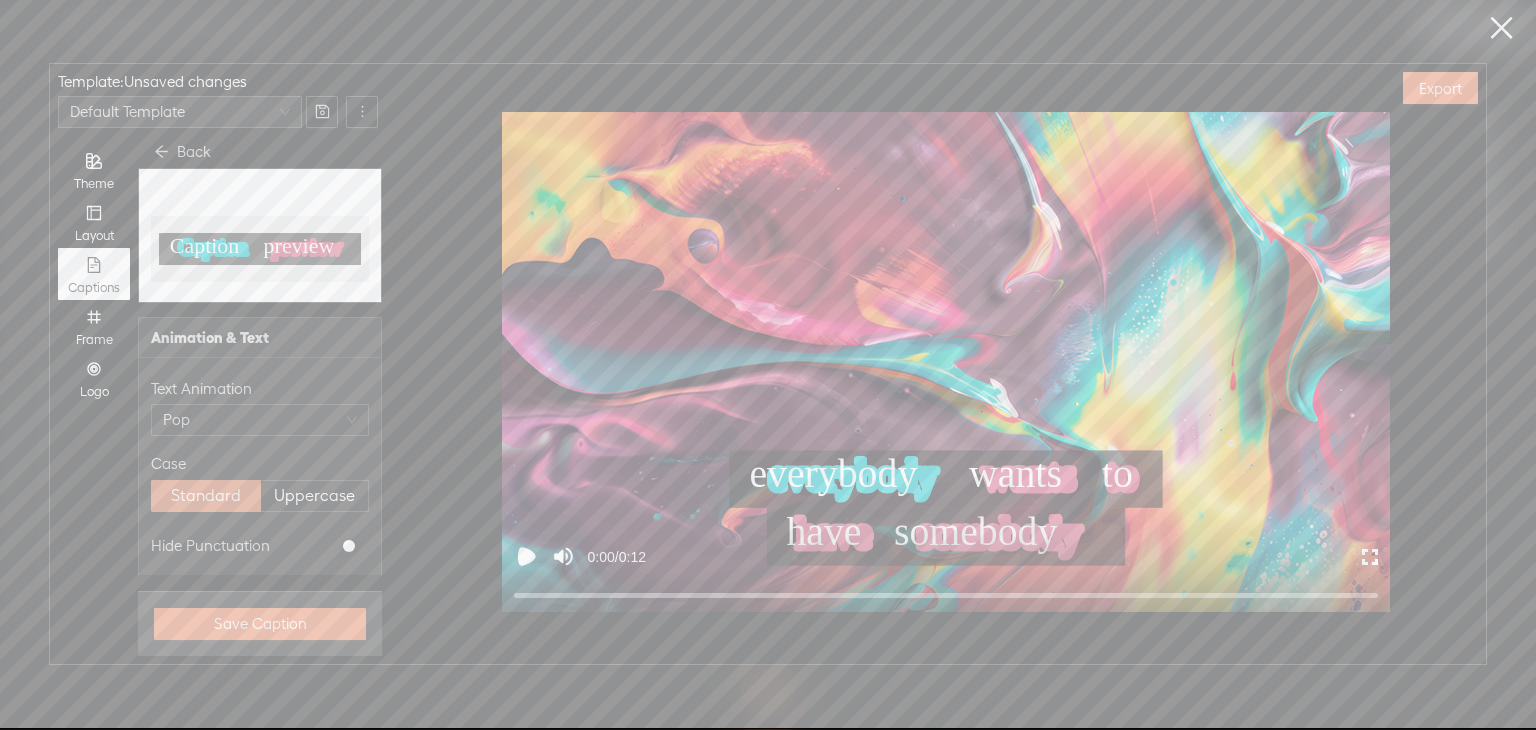 click 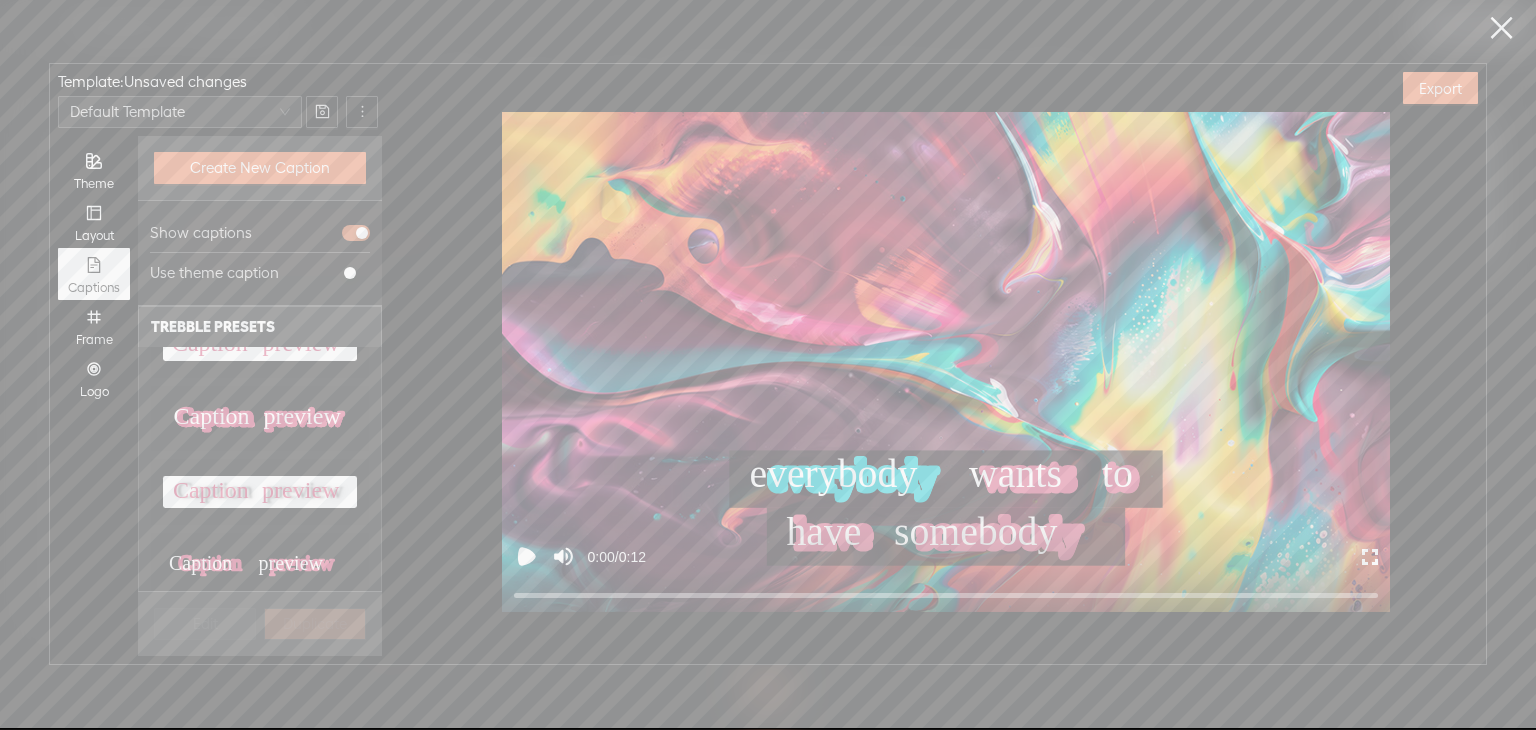 scroll, scrollTop: 900, scrollLeft: 0, axis: vertical 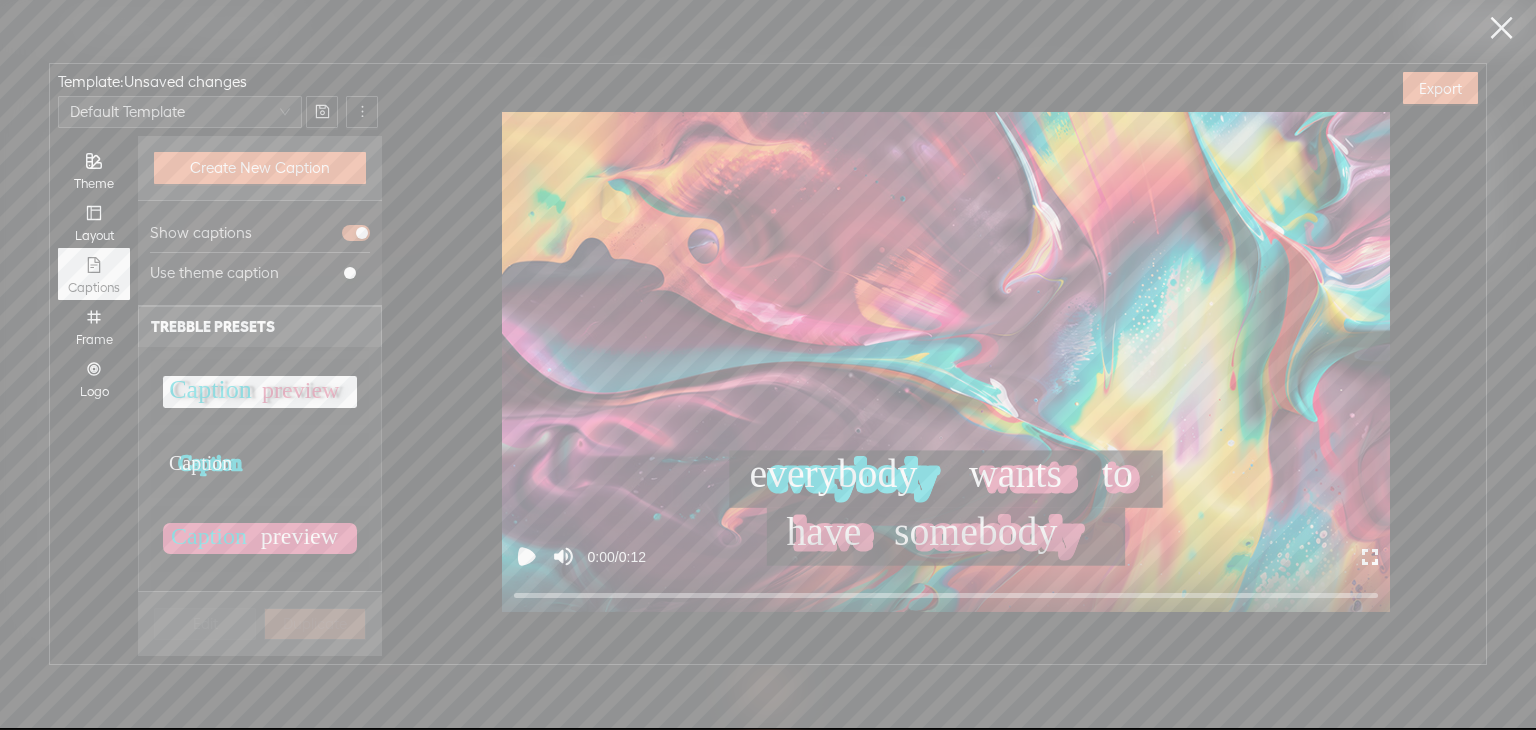 click on "Caption" 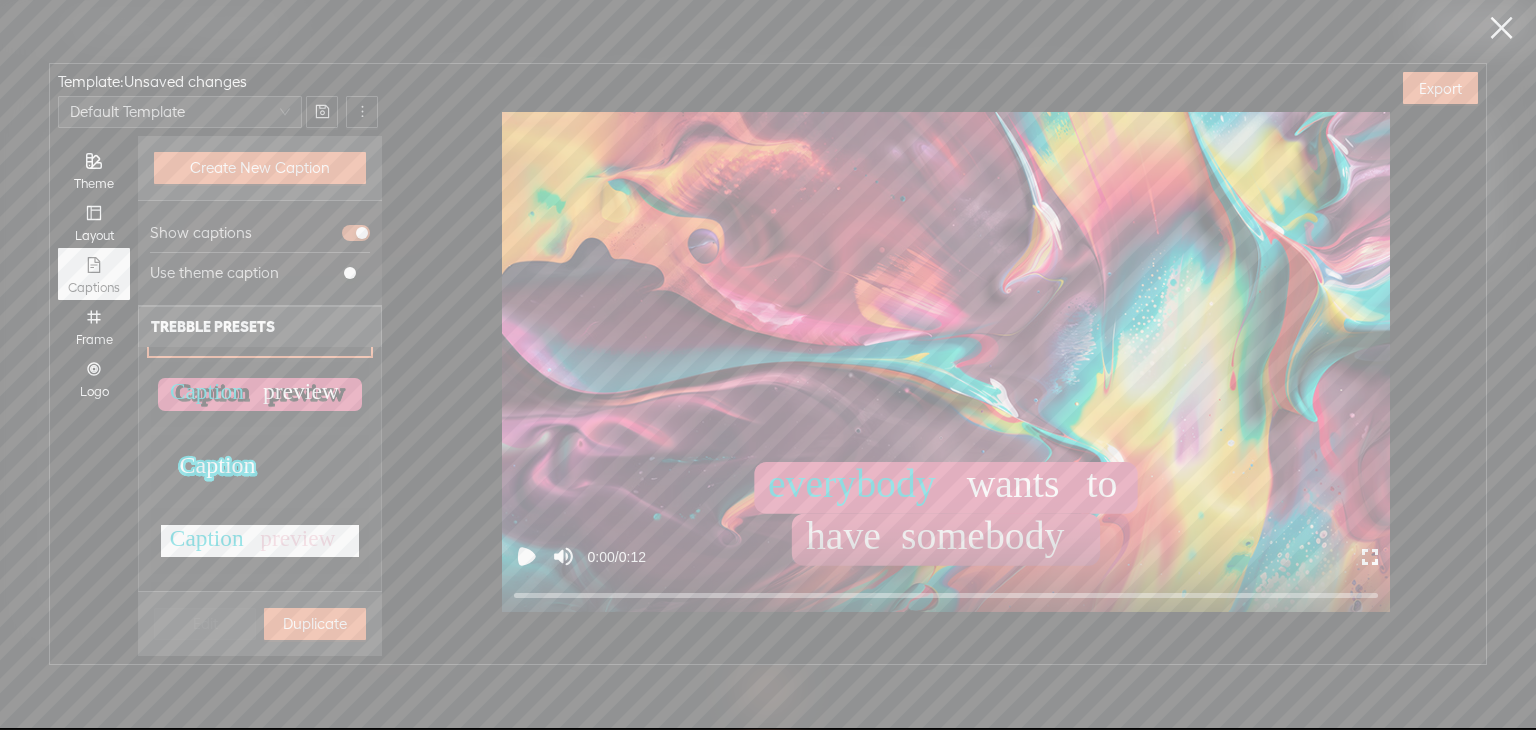 scroll, scrollTop: 1018, scrollLeft: 0, axis: vertical 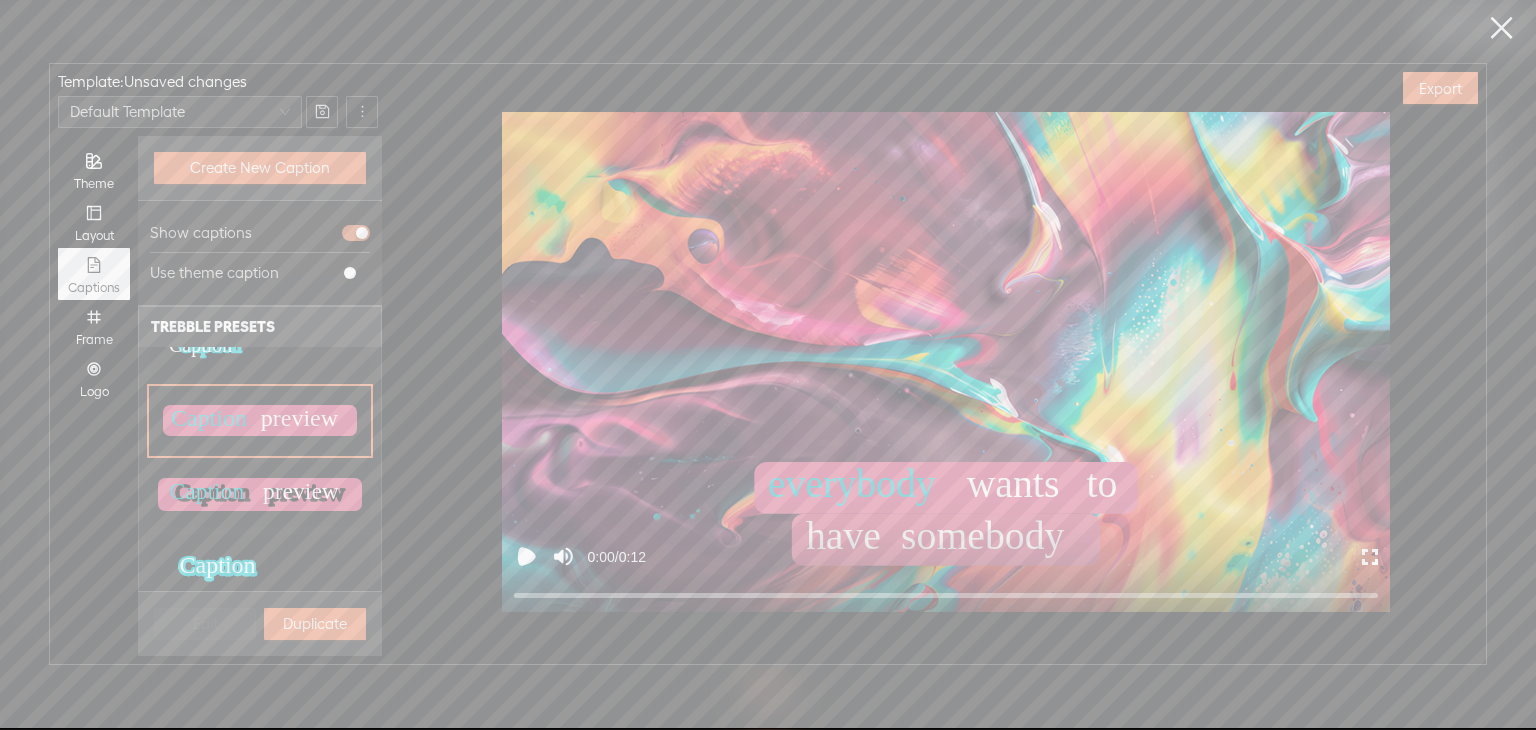 click on "Caption" 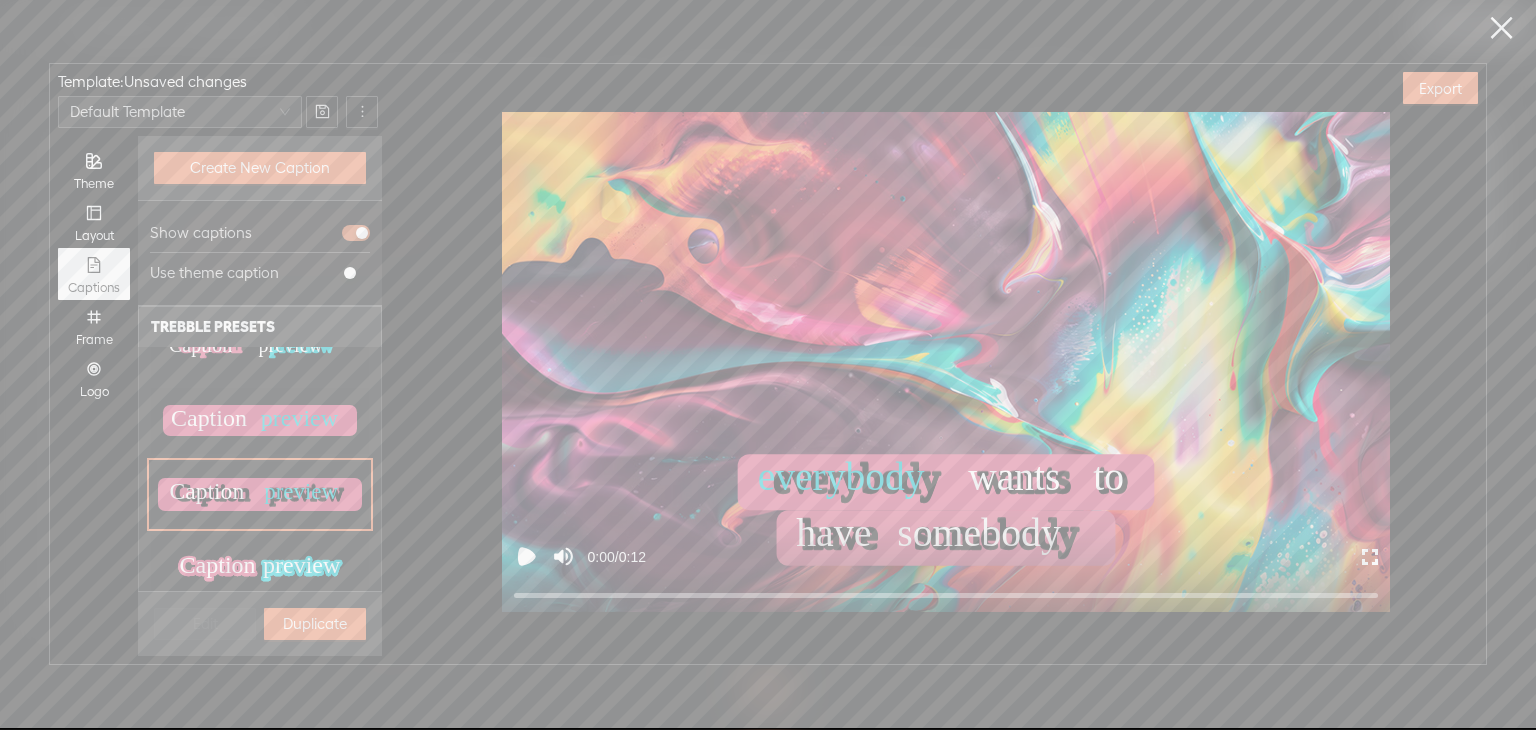 click on "Duplicate" at bounding box center [315, 624] 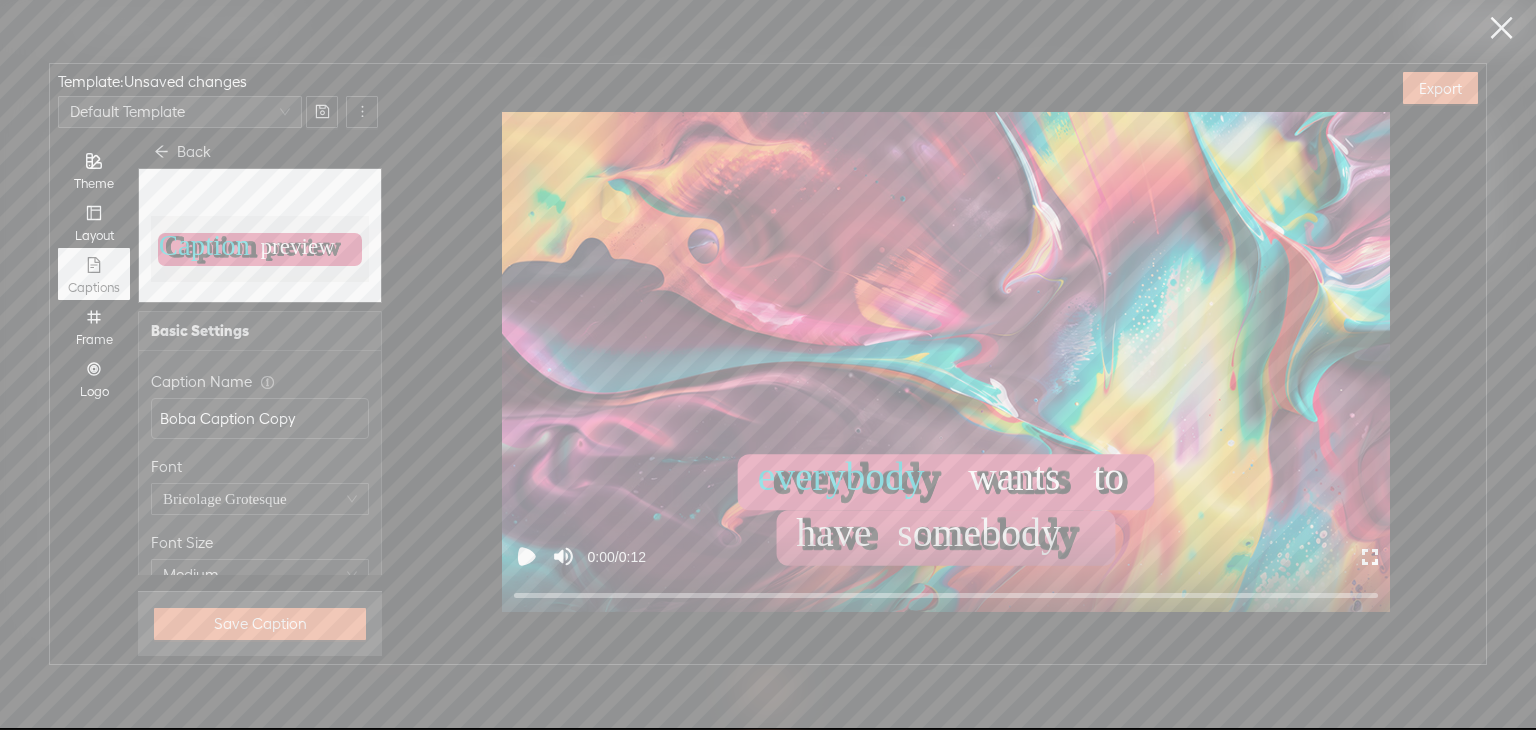 scroll, scrollTop: 0, scrollLeft: 0, axis: both 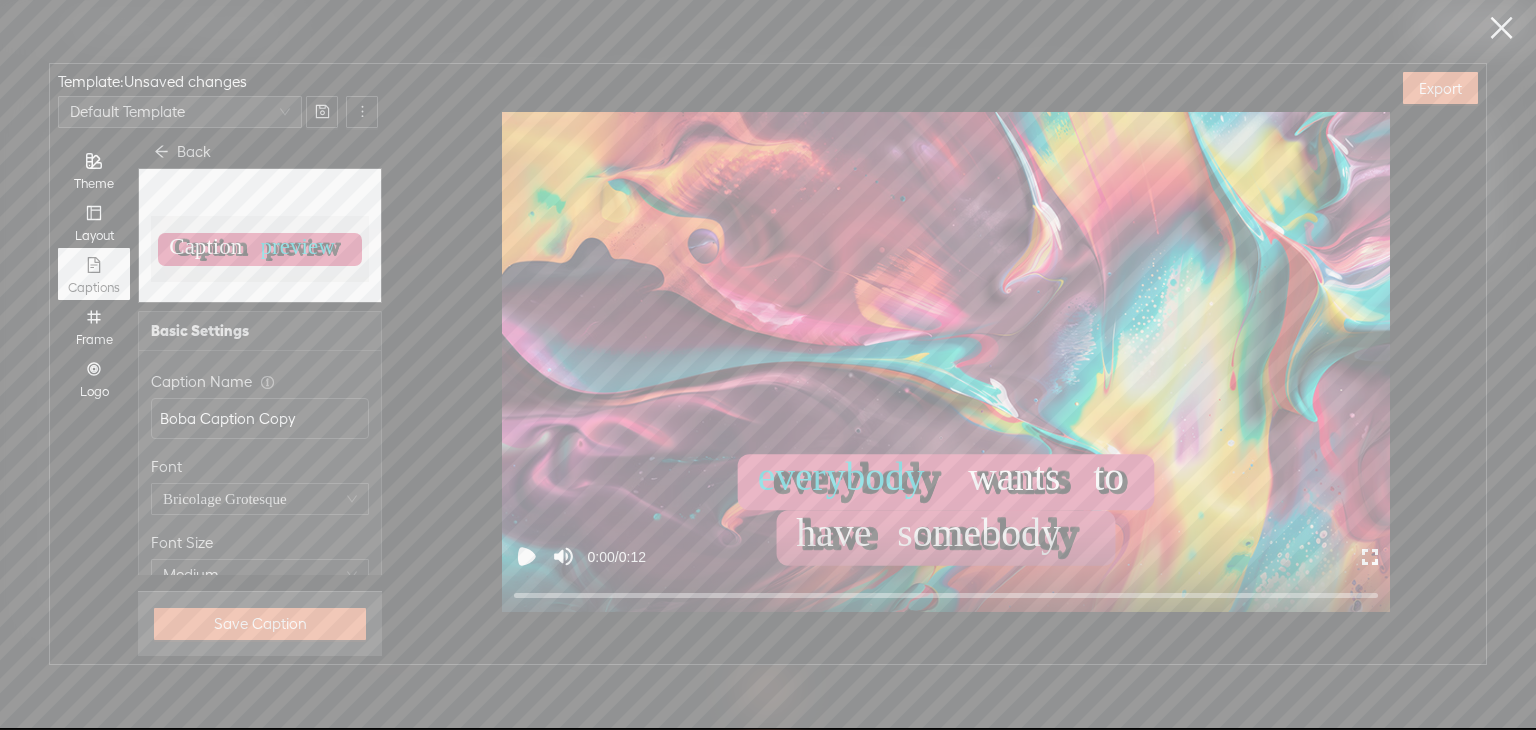 click on "Back" at bounding box center (182, 152) 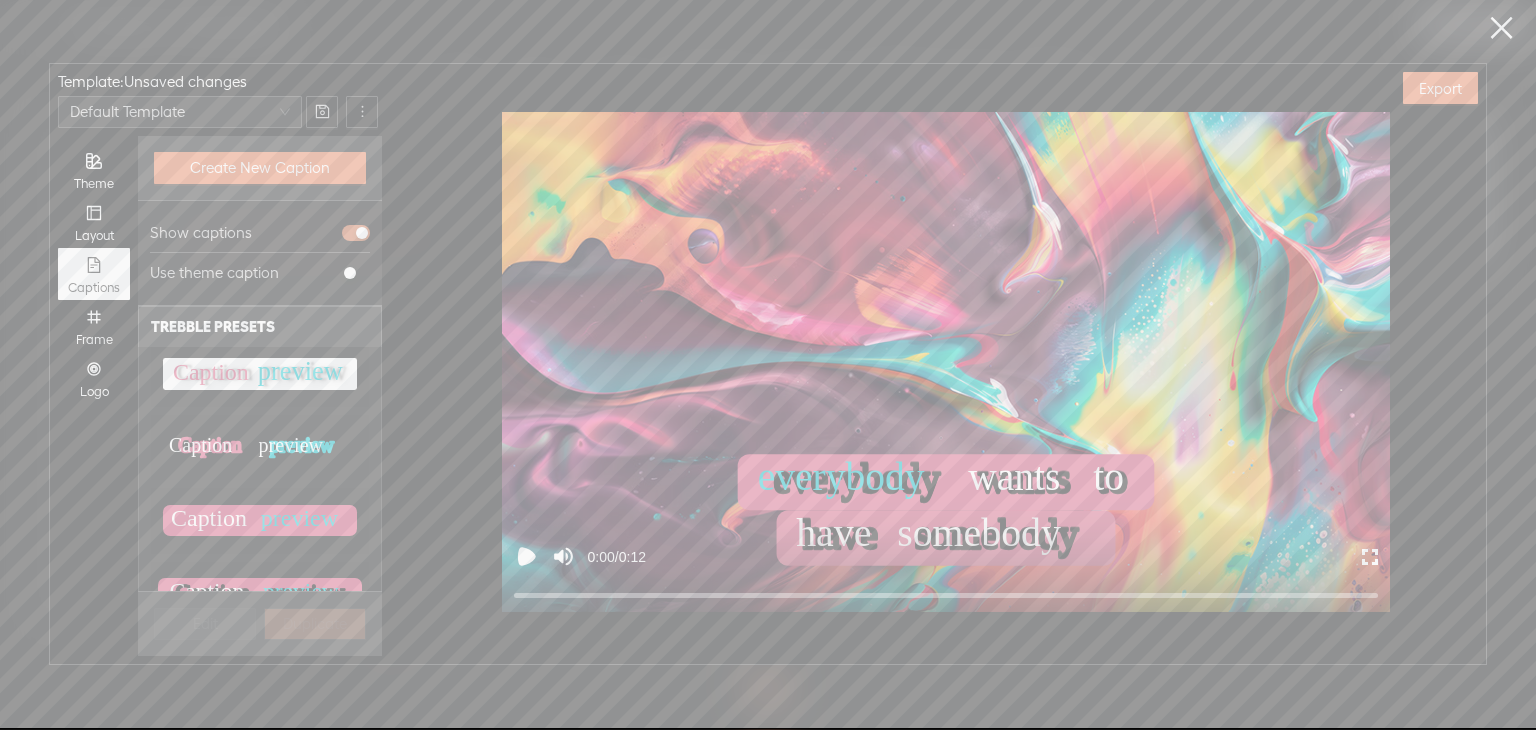 scroll, scrollTop: 818, scrollLeft: 0, axis: vertical 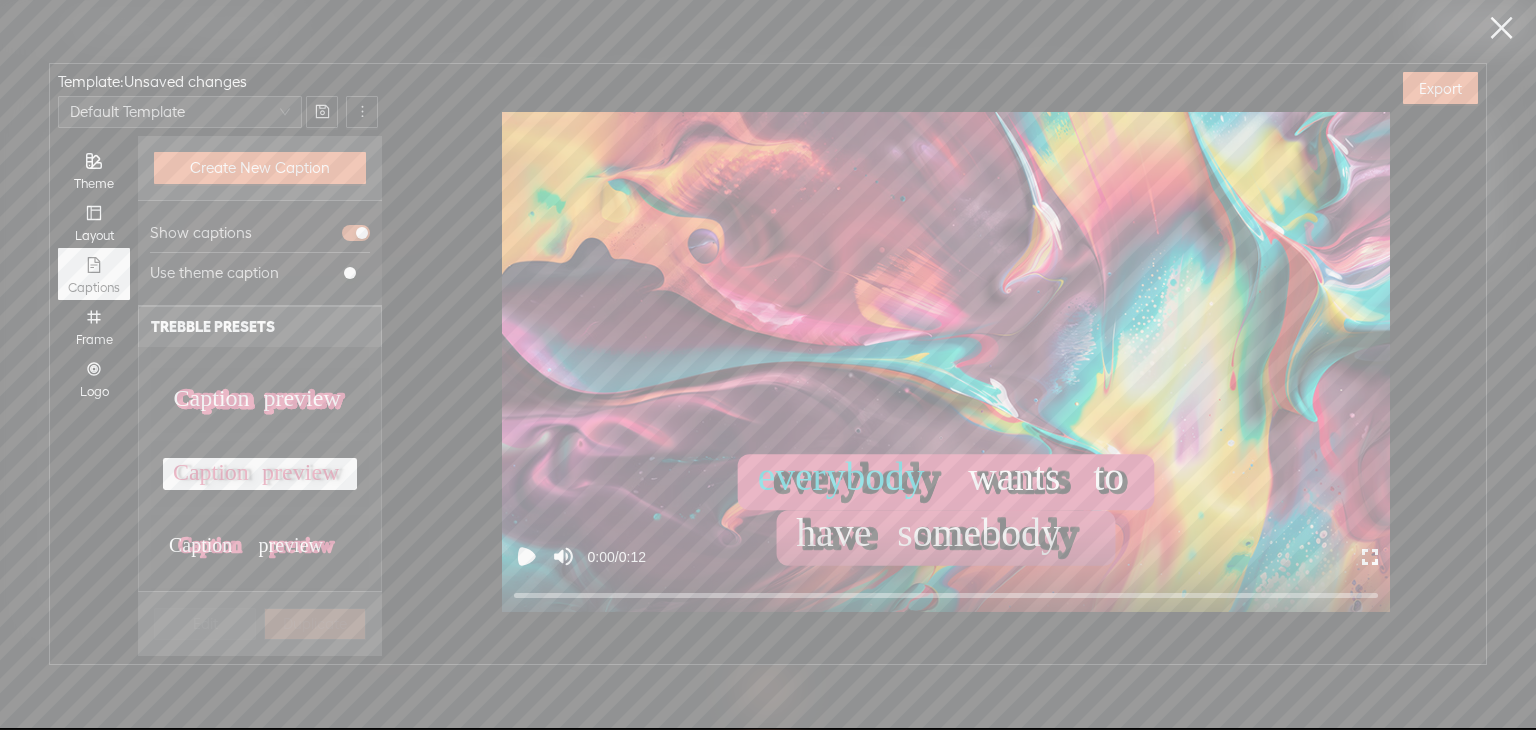 click on "Caption preview Caption preview" 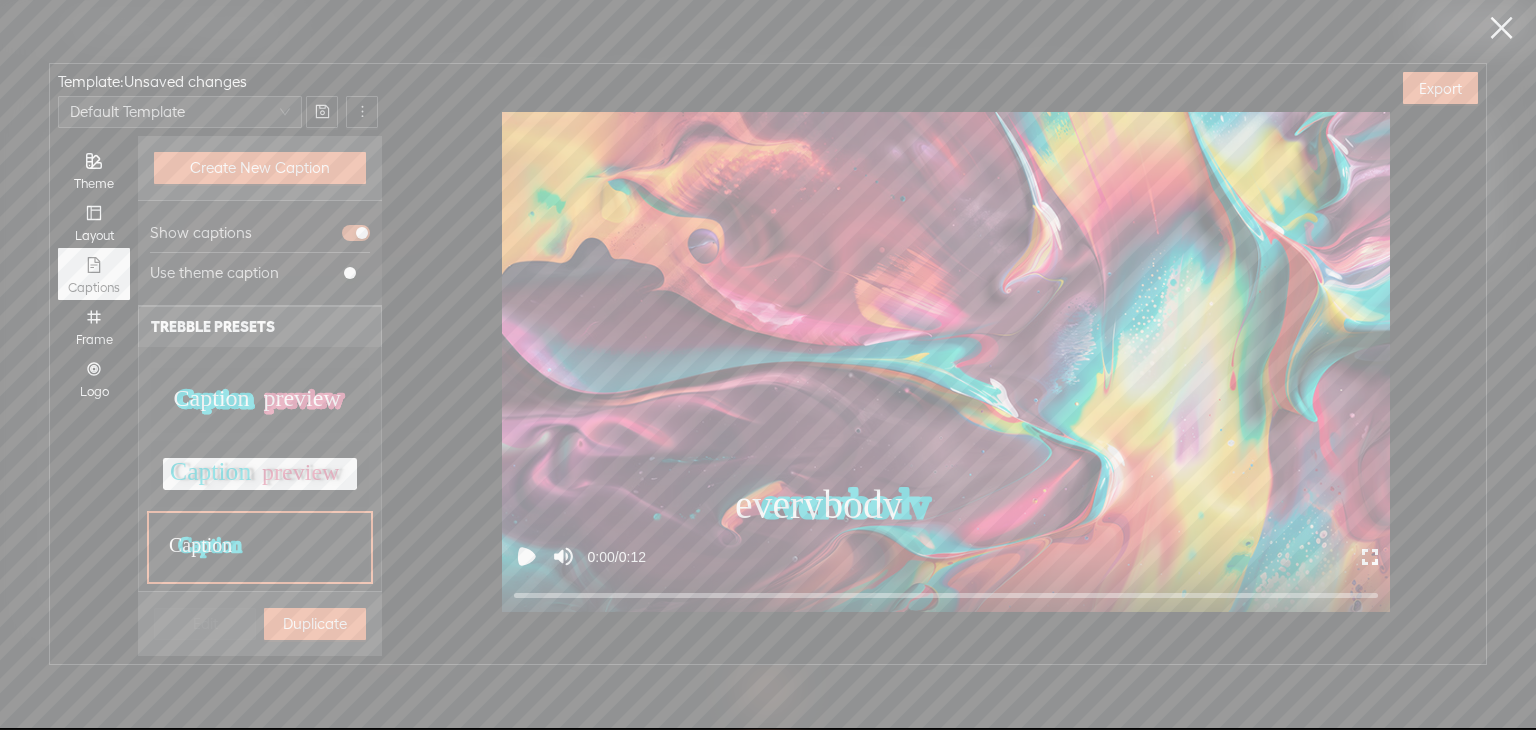 click on "Duplicate" at bounding box center (315, 624) 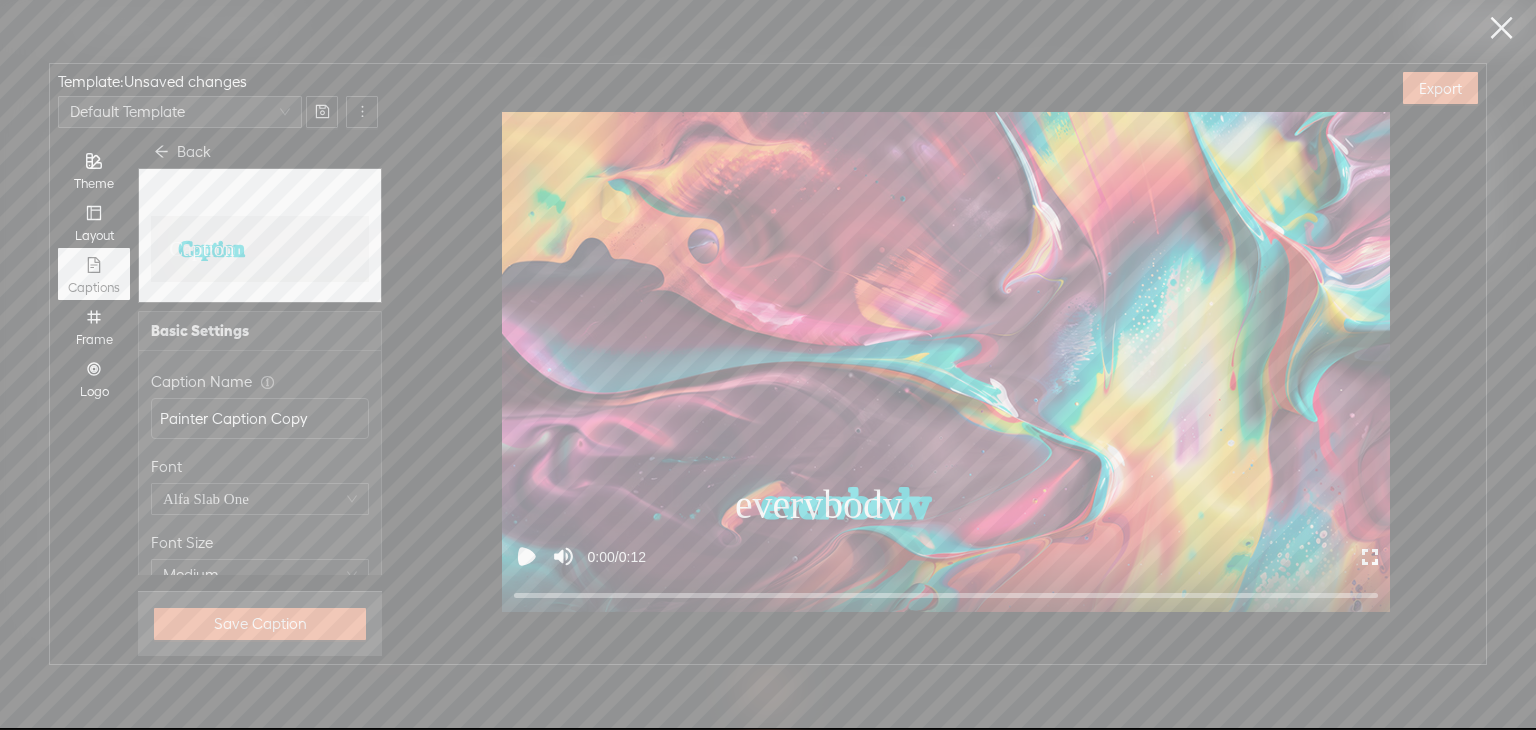 scroll, scrollTop: 0, scrollLeft: 0, axis: both 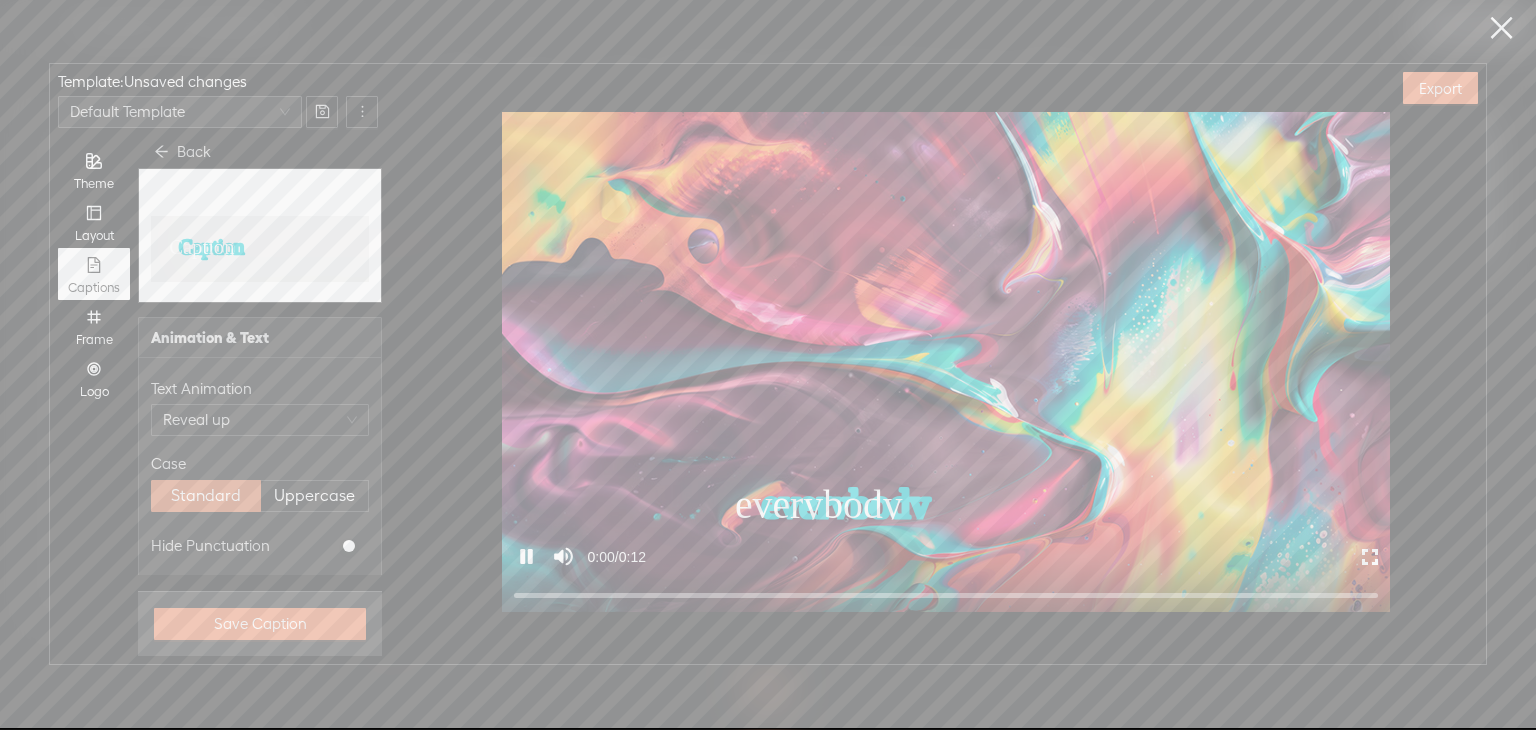click on "0:00  /  0:12" at bounding box center (946, 552) 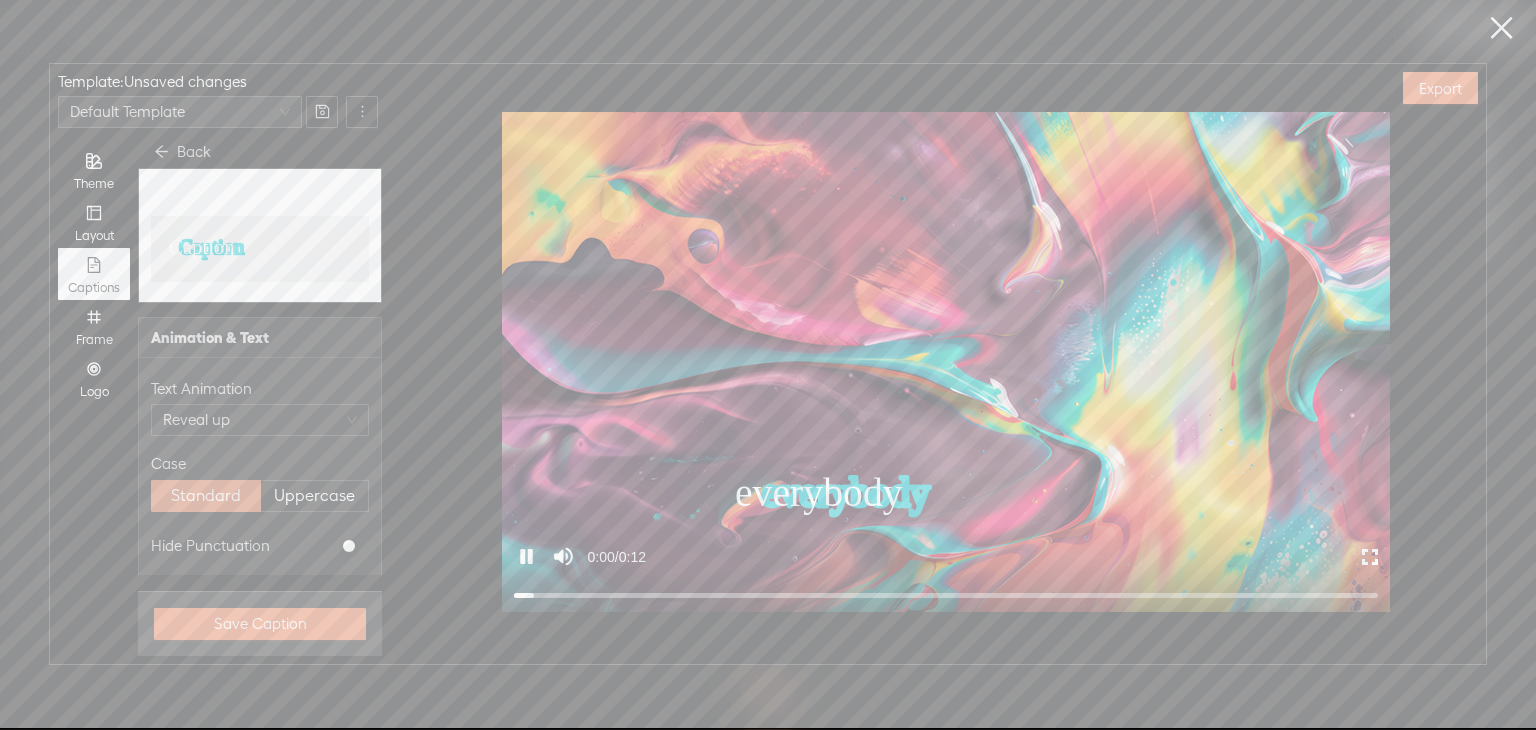 click 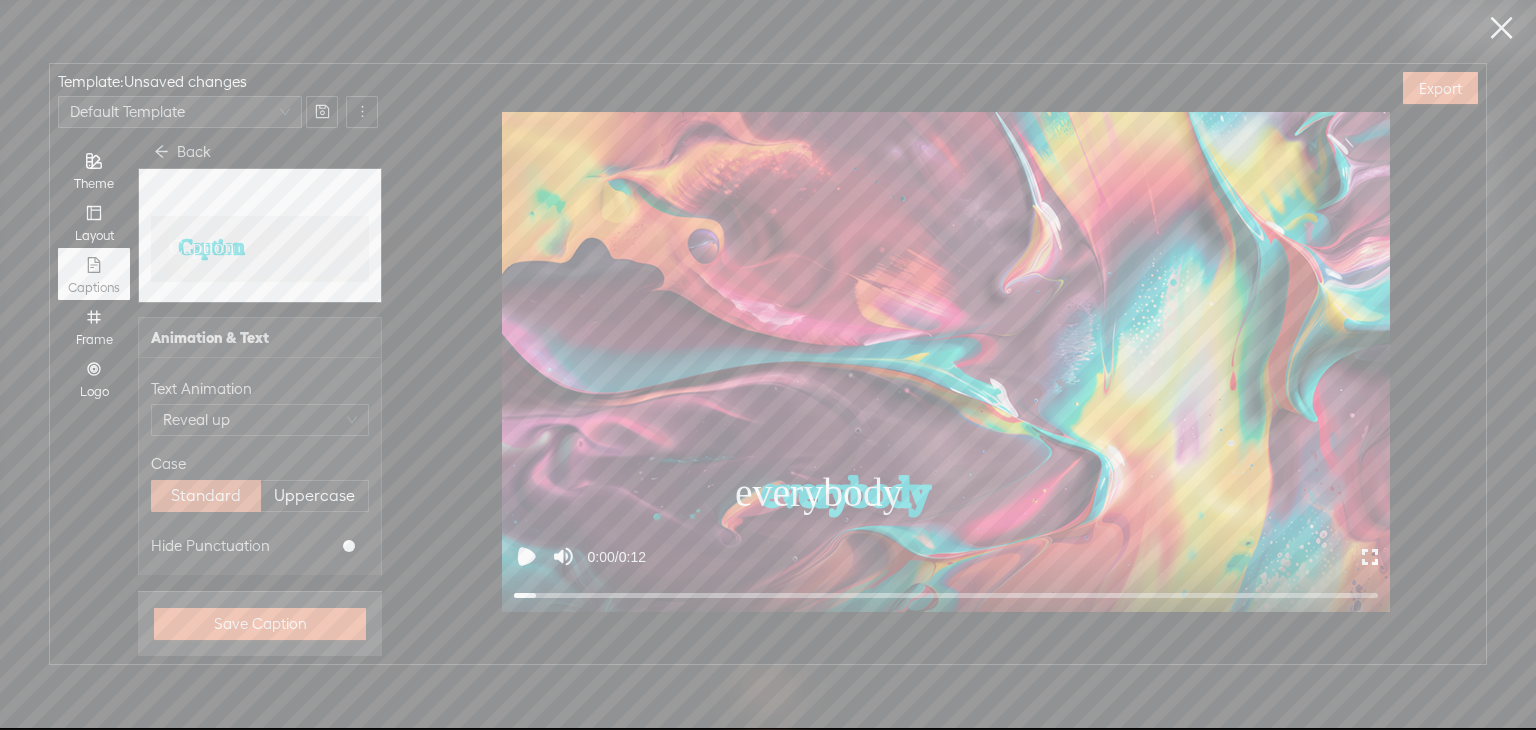 click 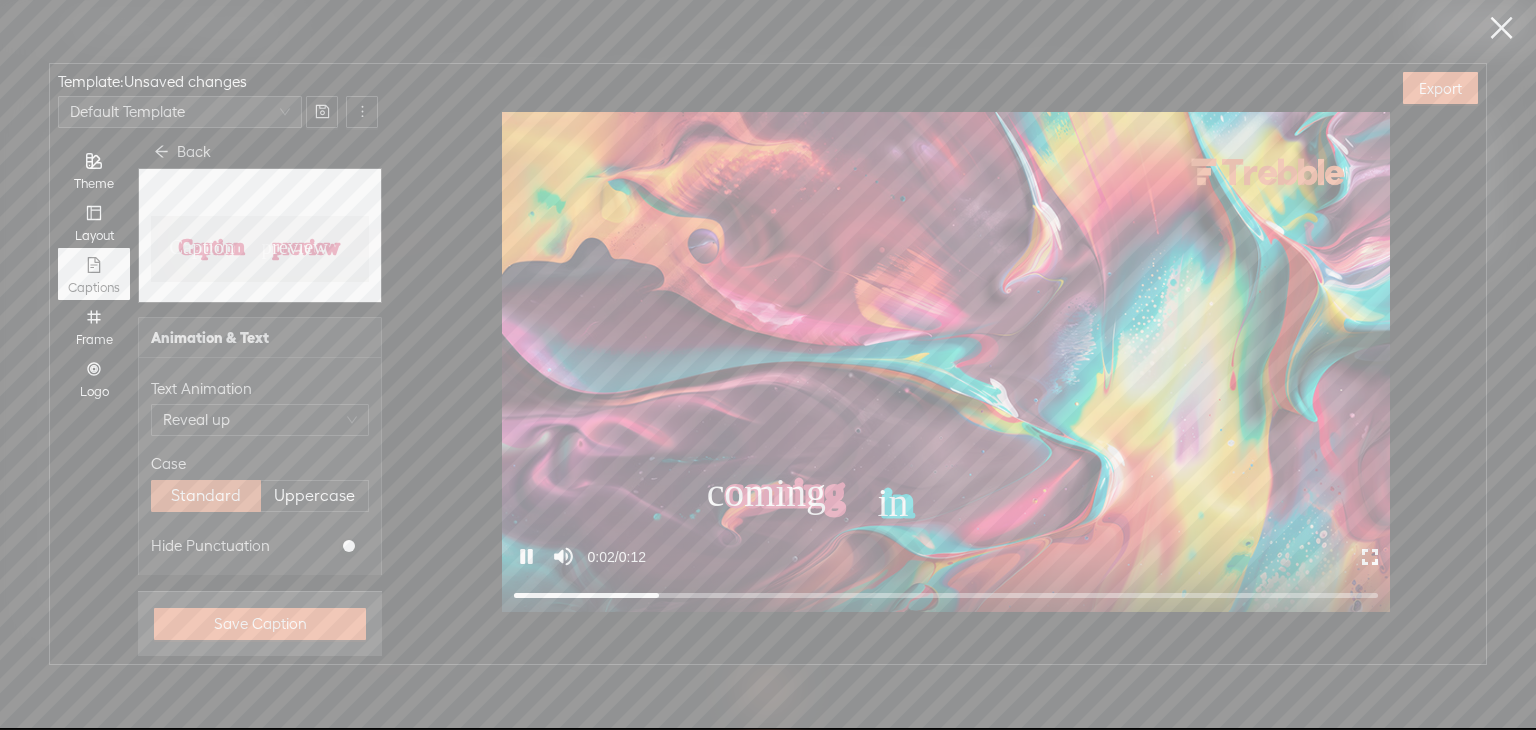 click 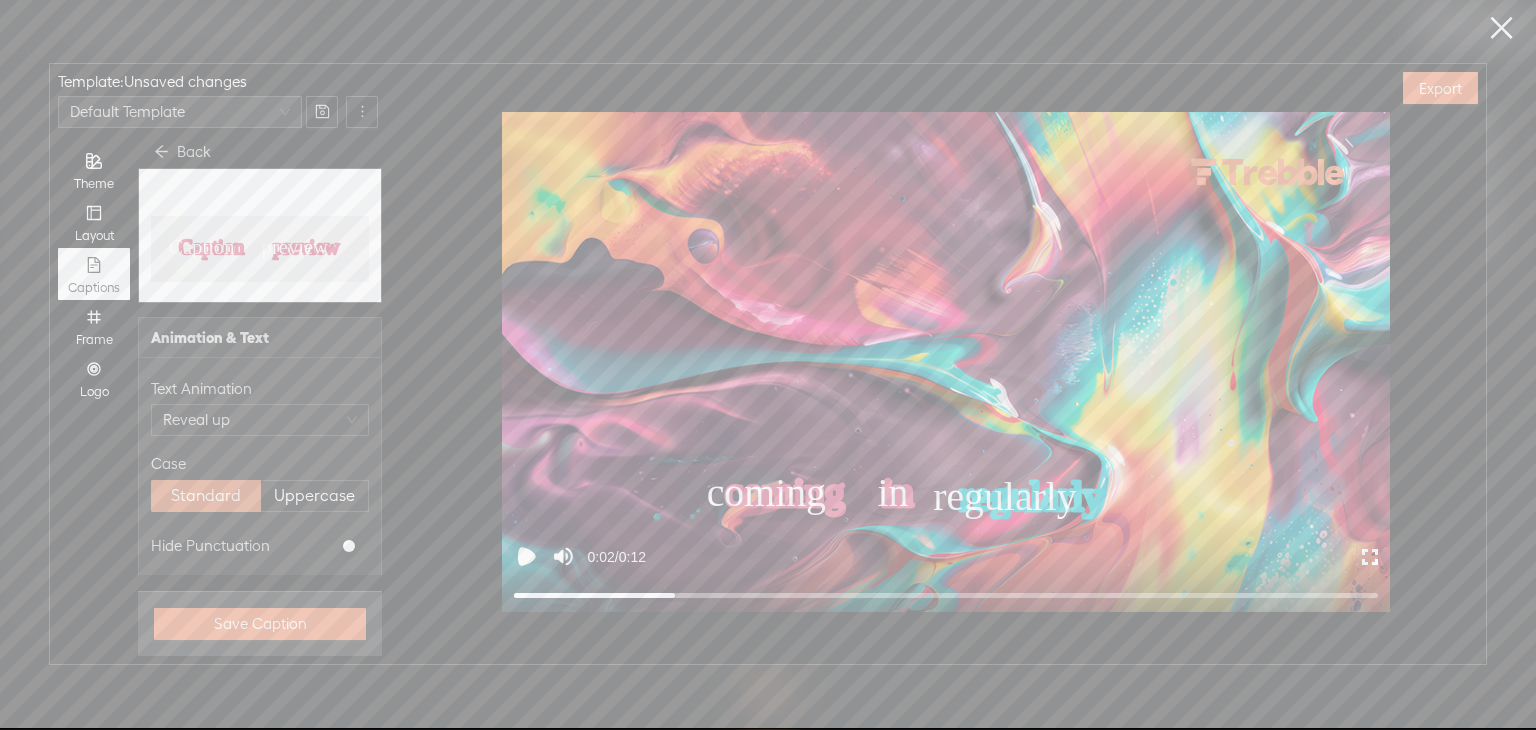 click on "Back" at bounding box center (182, 152) 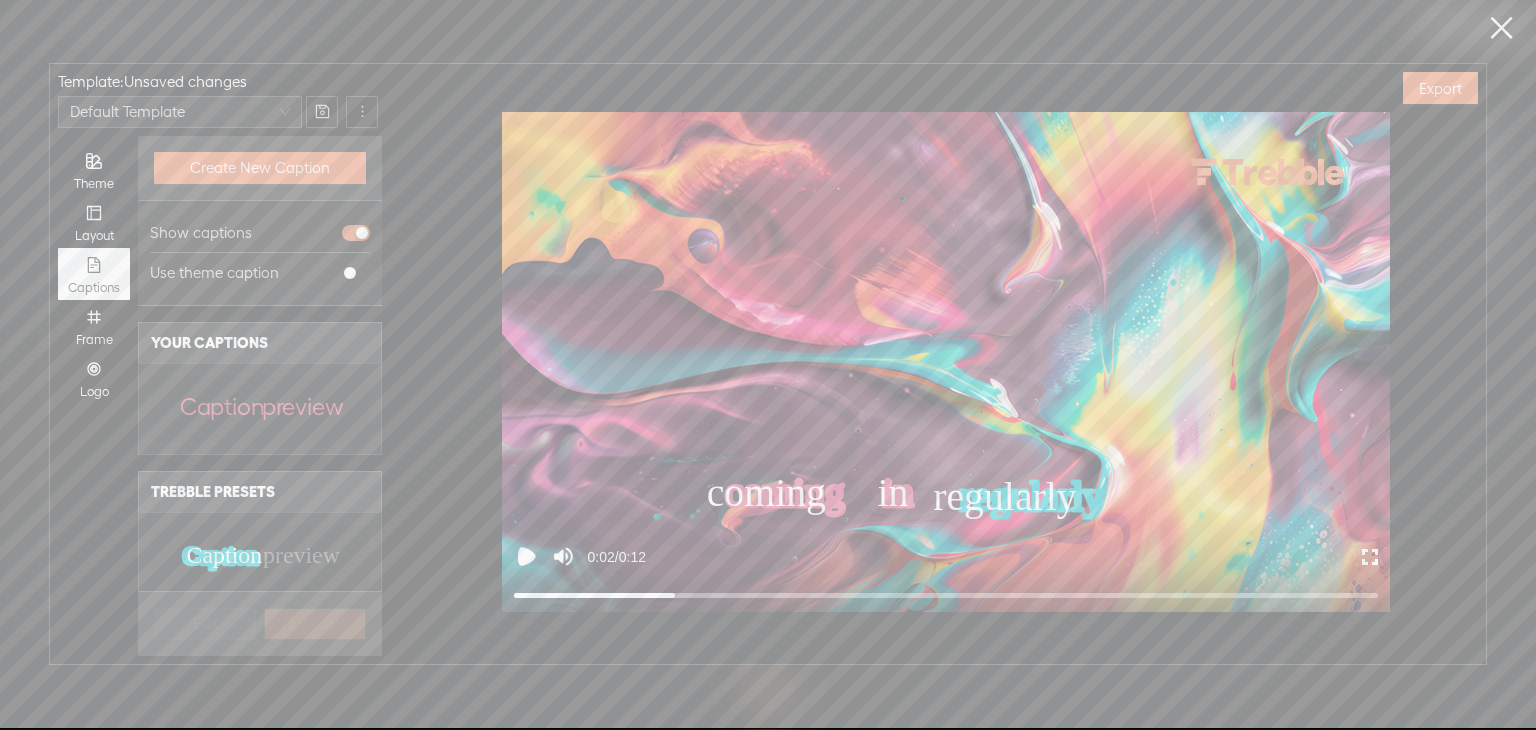 click at bounding box center (350, 273) 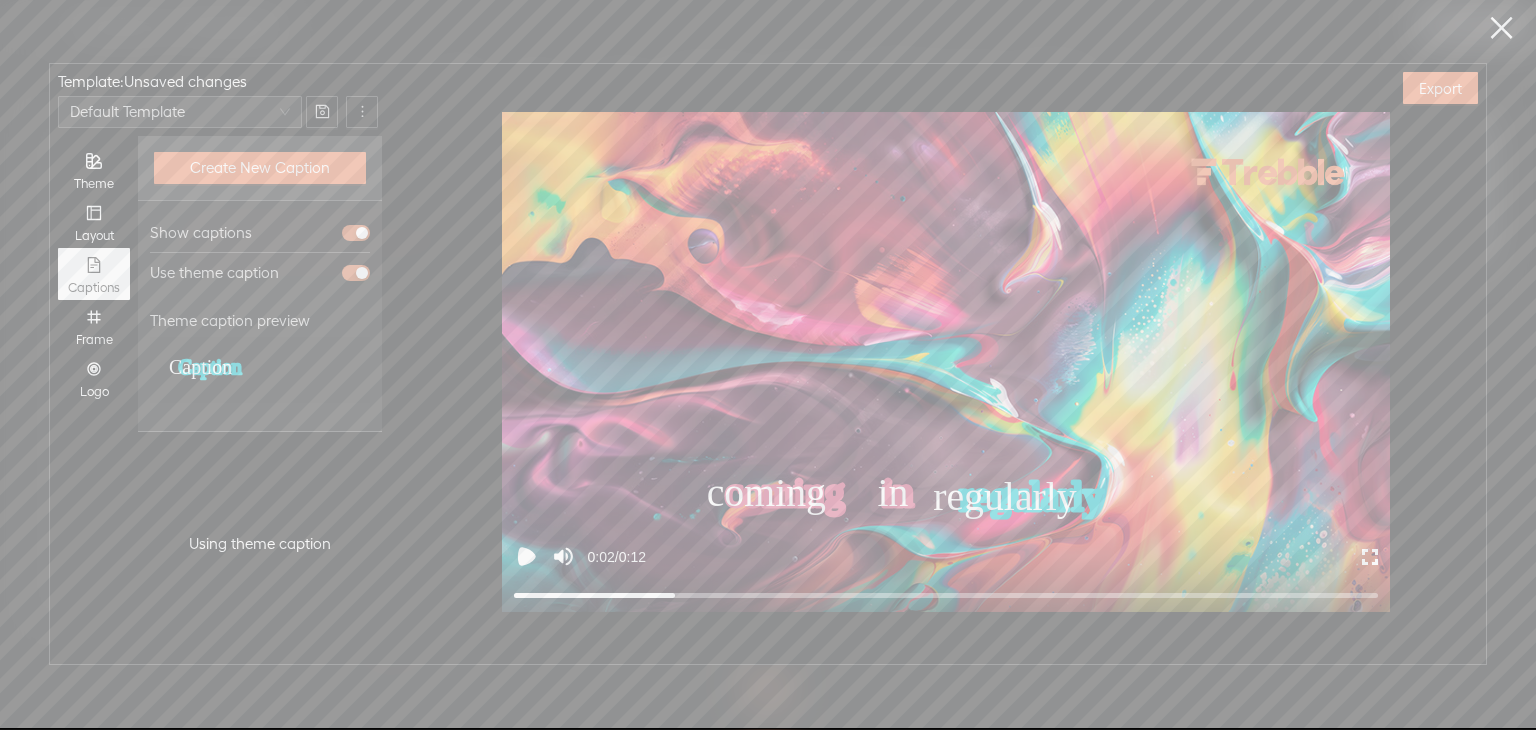 click on "Caption" 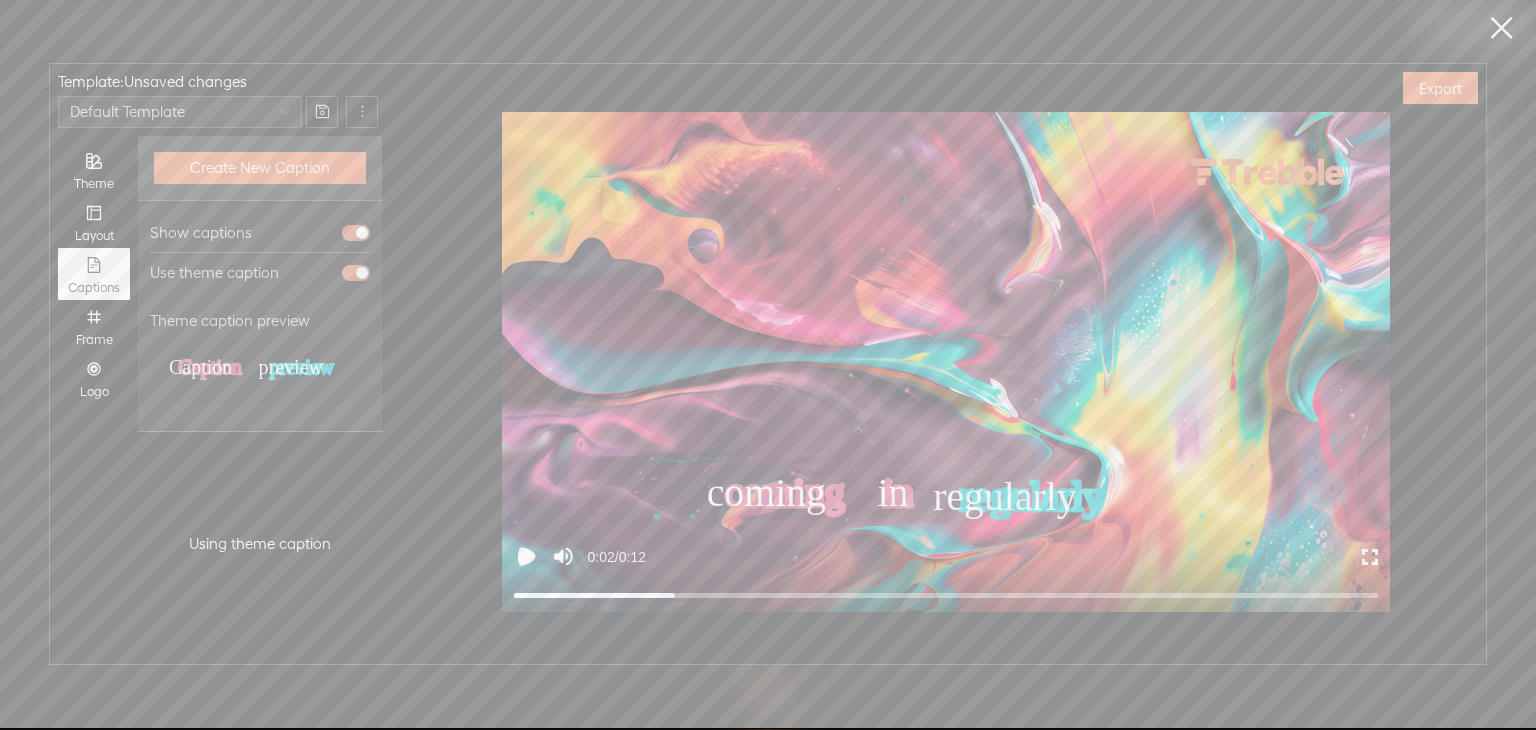 click on "Caption" 